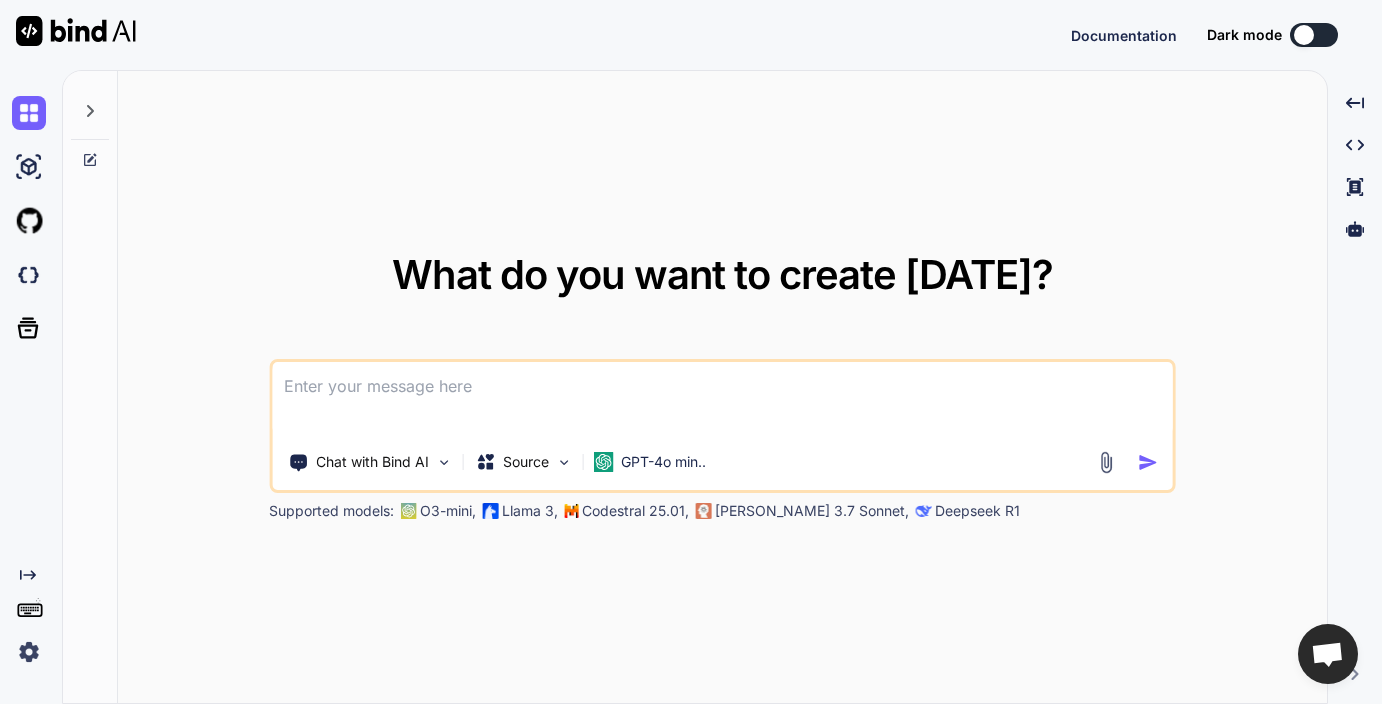 scroll, scrollTop: 0, scrollLeft: 0, axis: both 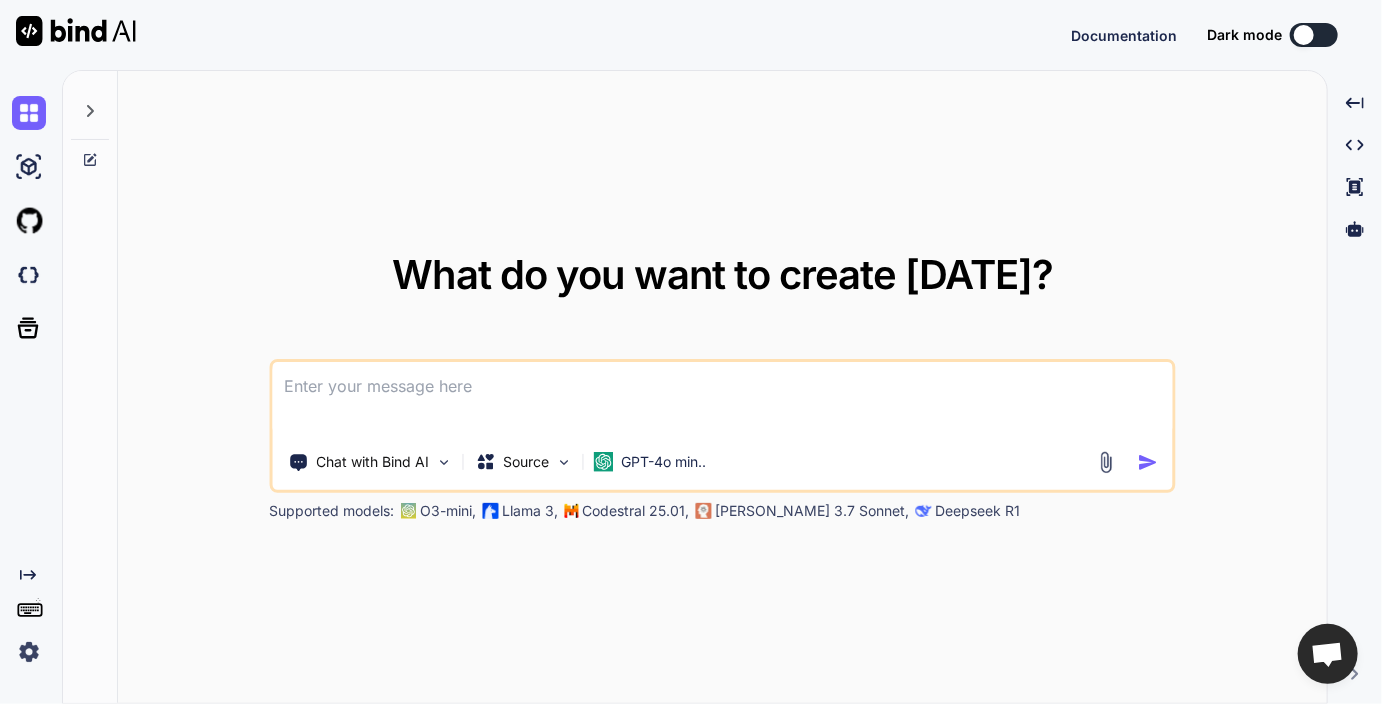 type on "x" 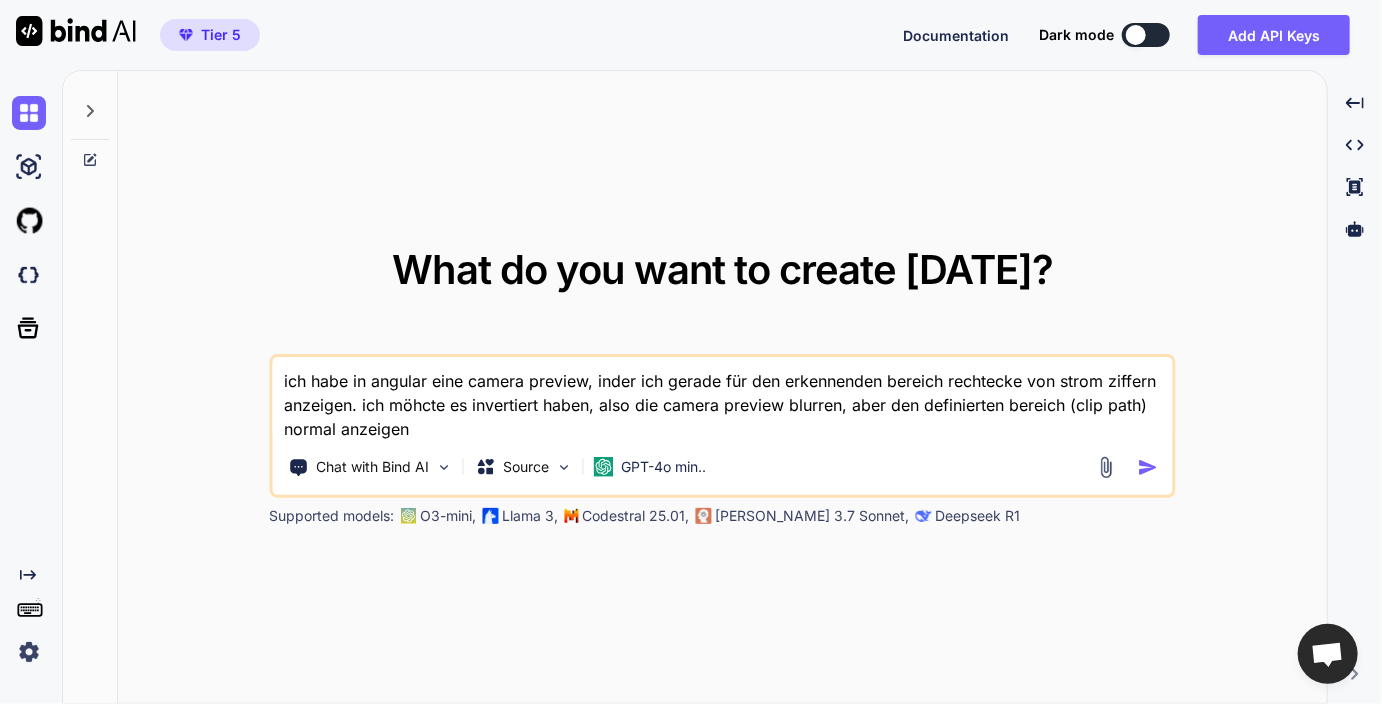 type on "ich habe in angular eine camera preview, inder ich gerade für den erkennenden bereich rechtecke von strom ziffern anzeigen. ich möhcte es invertiert haben, also die camera preview blurren, aber den definierten bereich (clip path) normal anzeigen." 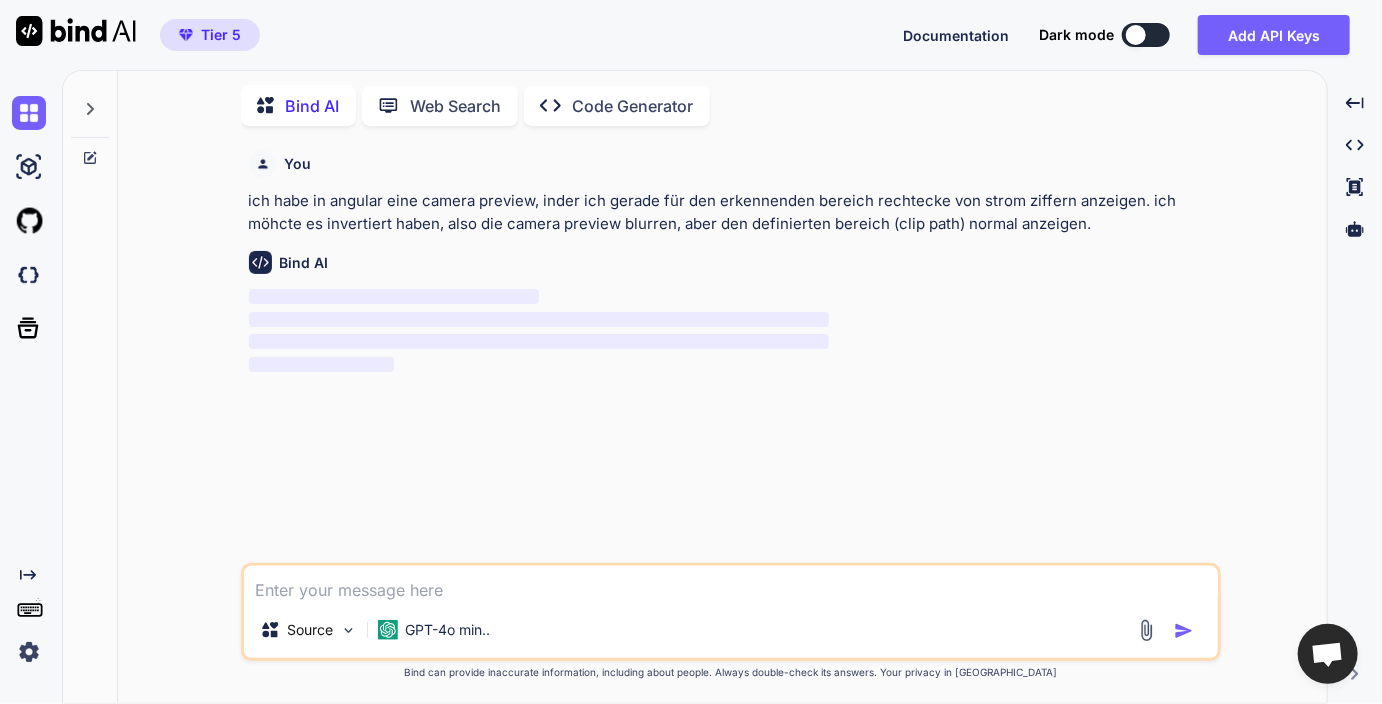 scroll, scrollTop: 3, scrollLeft: 0, axis: vertical 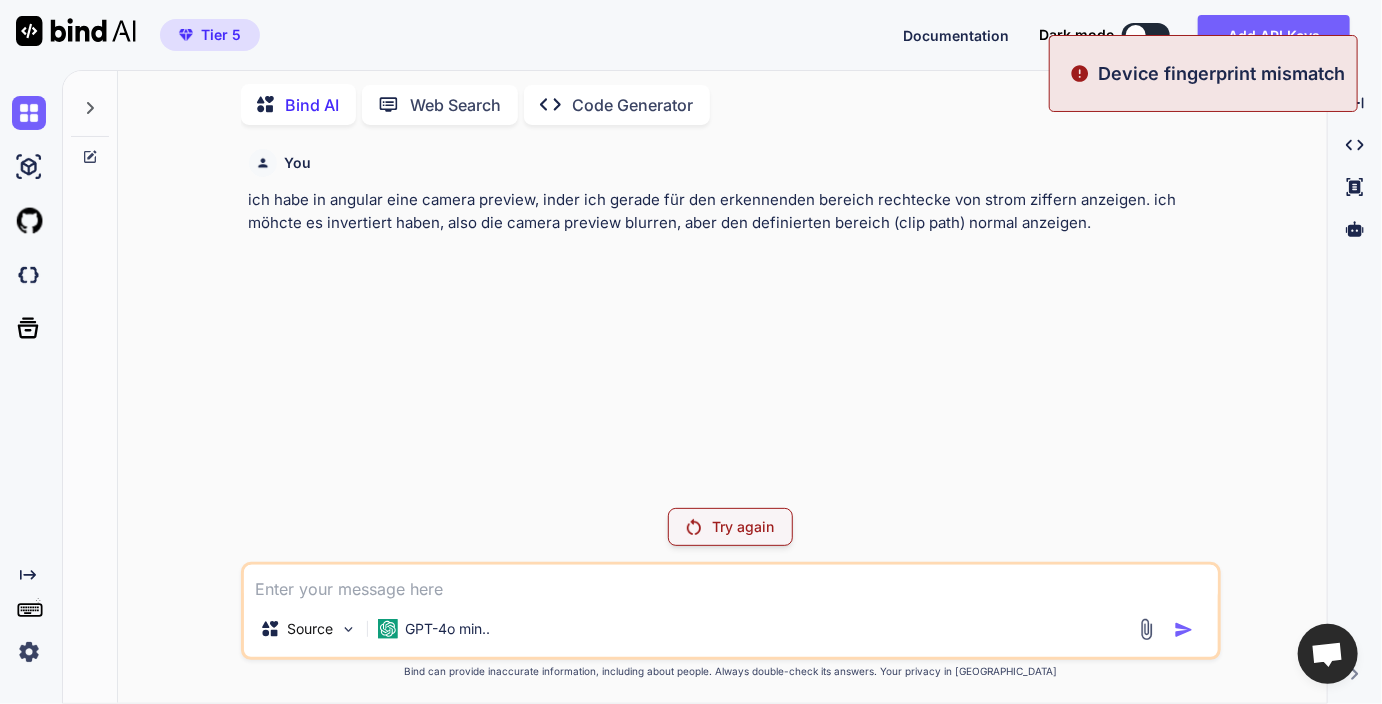 click on "Try again" at bounding box center (730, 527) 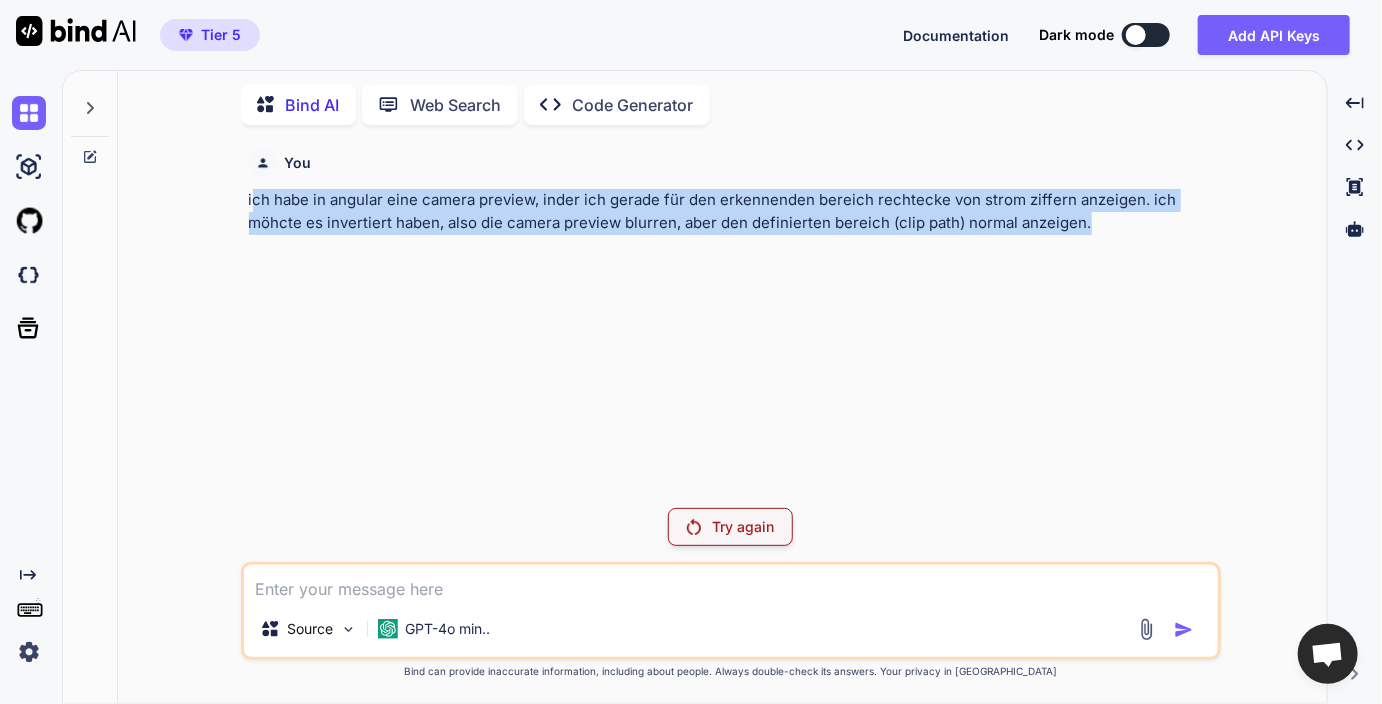 drag, startPoint x: 911, startPoint y: 218, endPoint x: 255, endPoint y: 200, distance: 656.2469 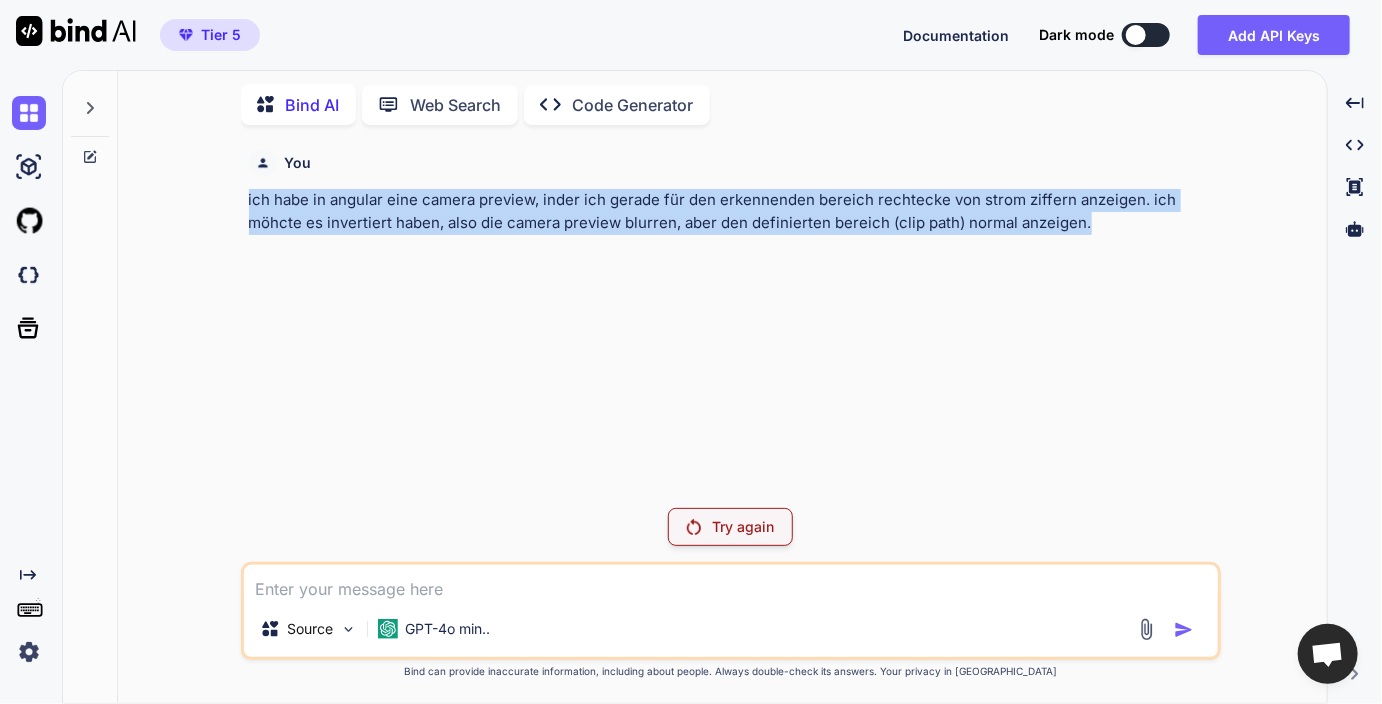 copy on "ich habe in angular eine camera preview, inder ich gerade für den erkennenden bereich rechtecke von strom ziffern anzeigen. ich möhcte es invertiert haben, also die camera preview blurren, aber den definierten bereich (clip path) normal anzeigen." 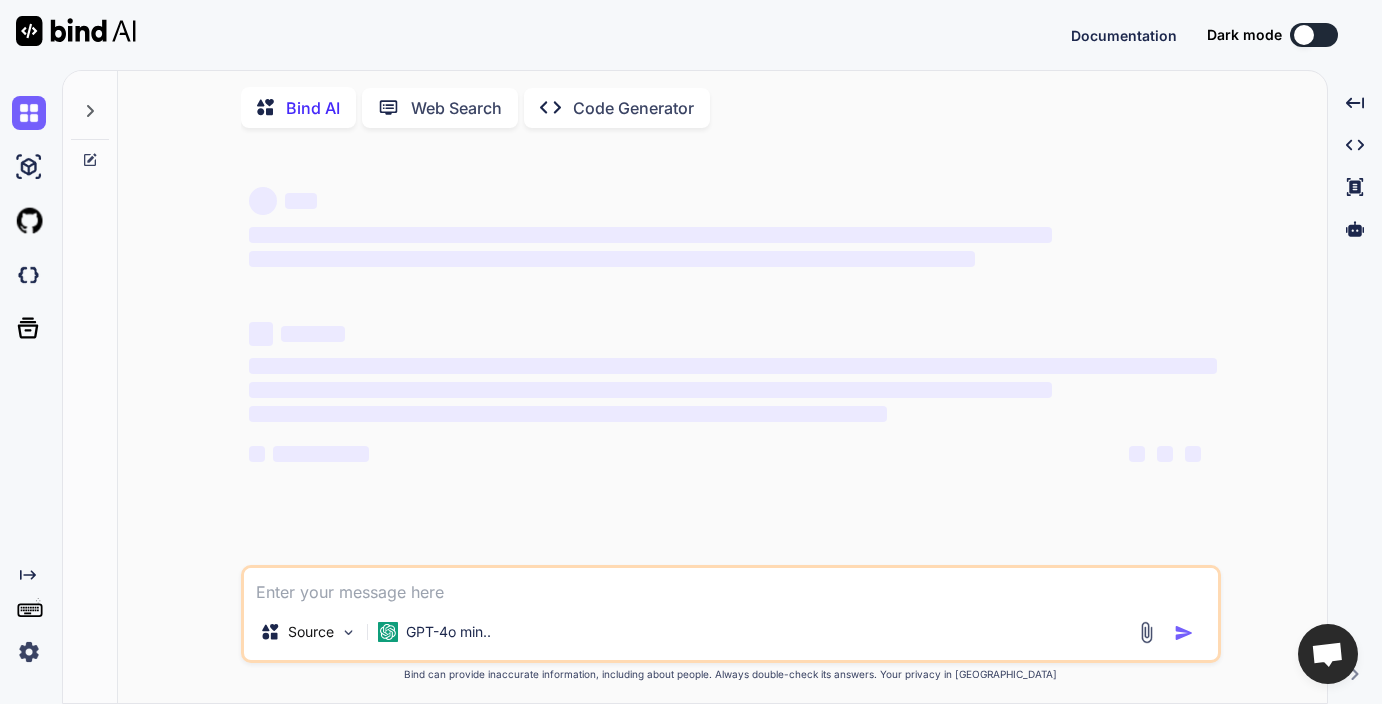scroll, scrollTop: 0, scrollLeft: 0, axis: both 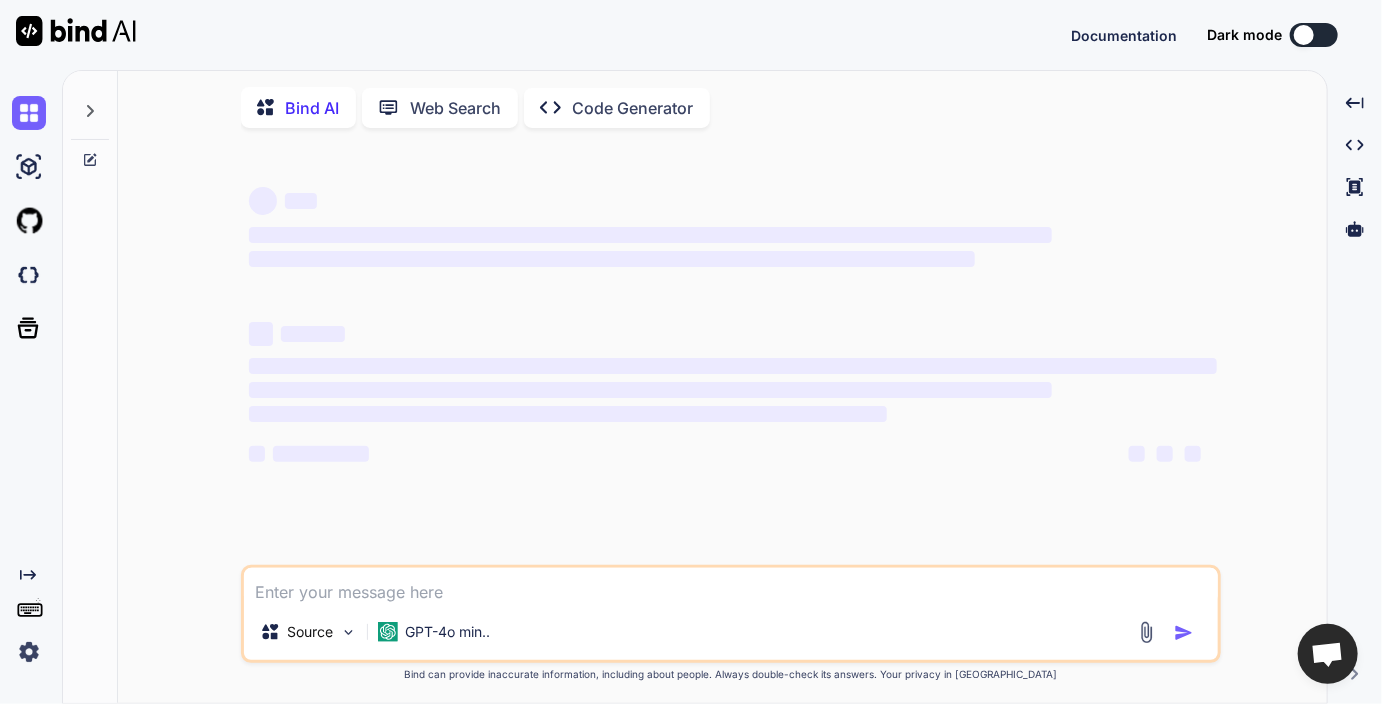 click at bounding box center [731, 586] 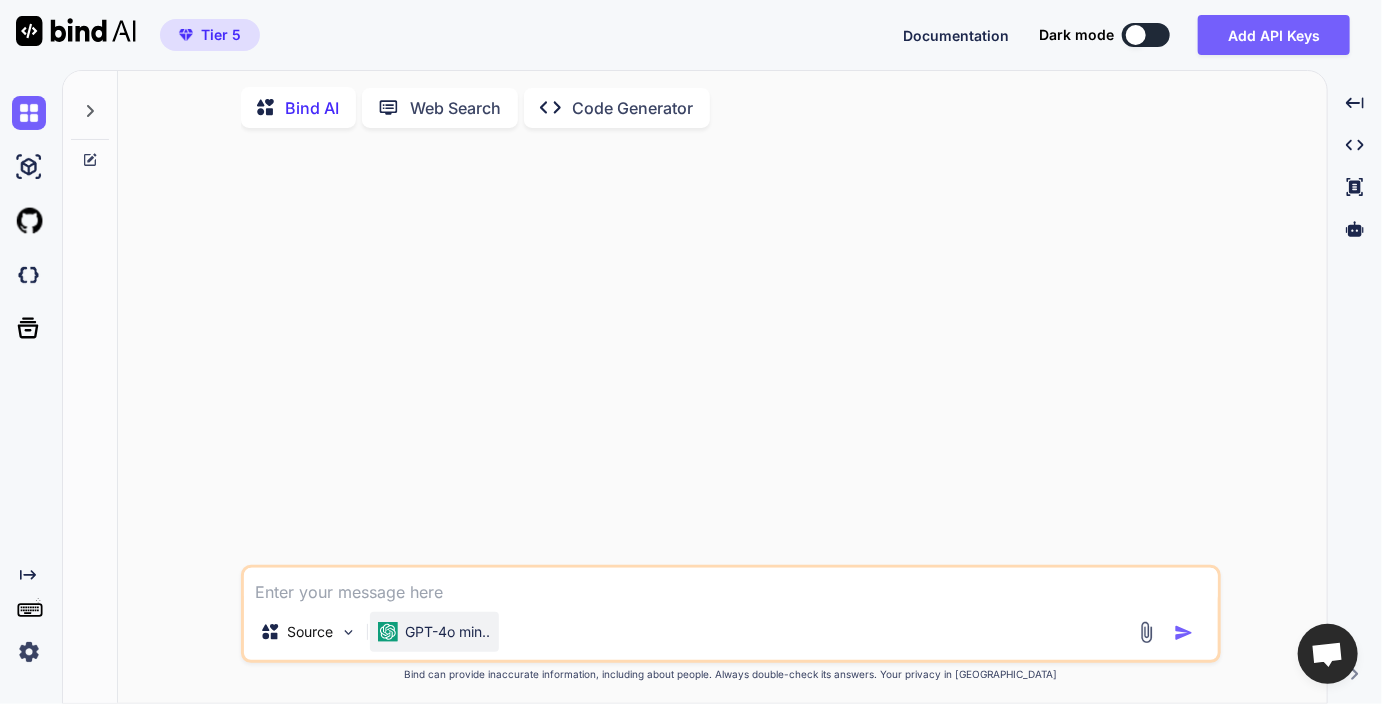 click on "GPT-4o min.." at bounding box center [434, 632] 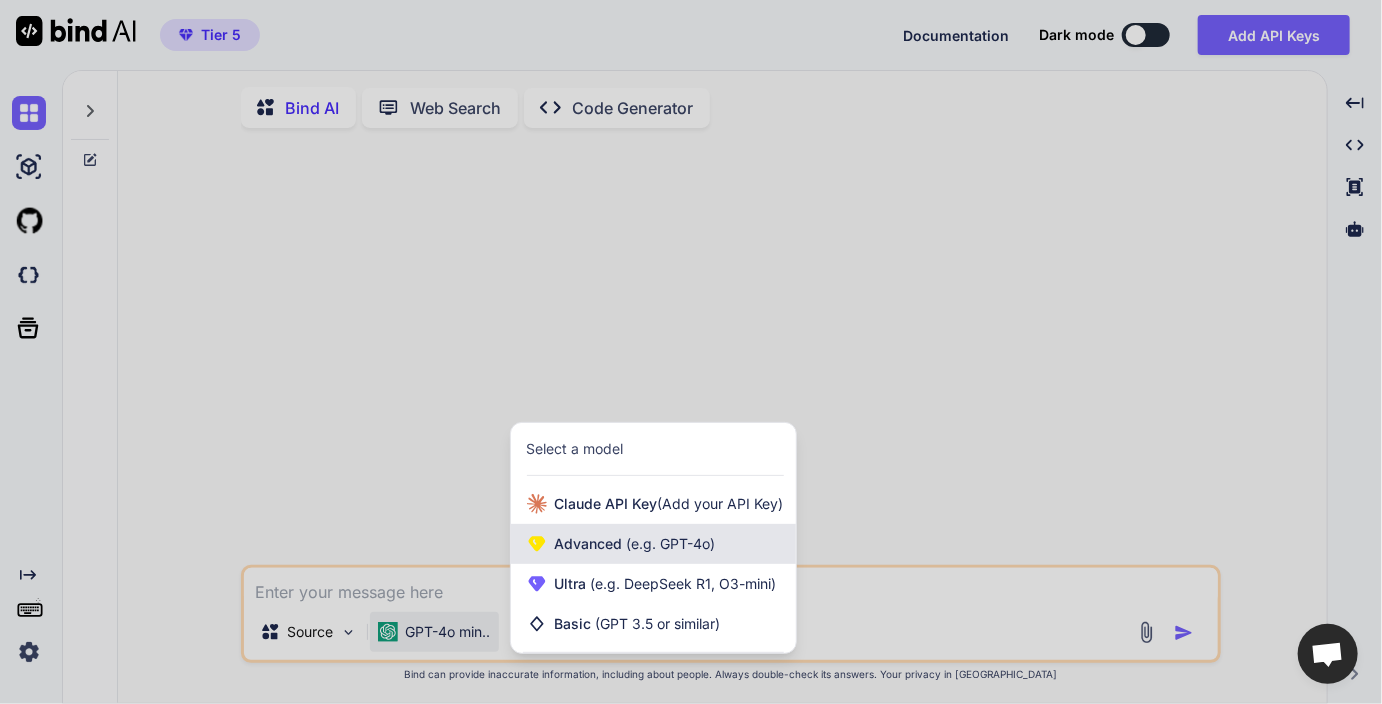 click on "Advanced     (e.g. GPT-4o)" at bounding box center [653, 544] 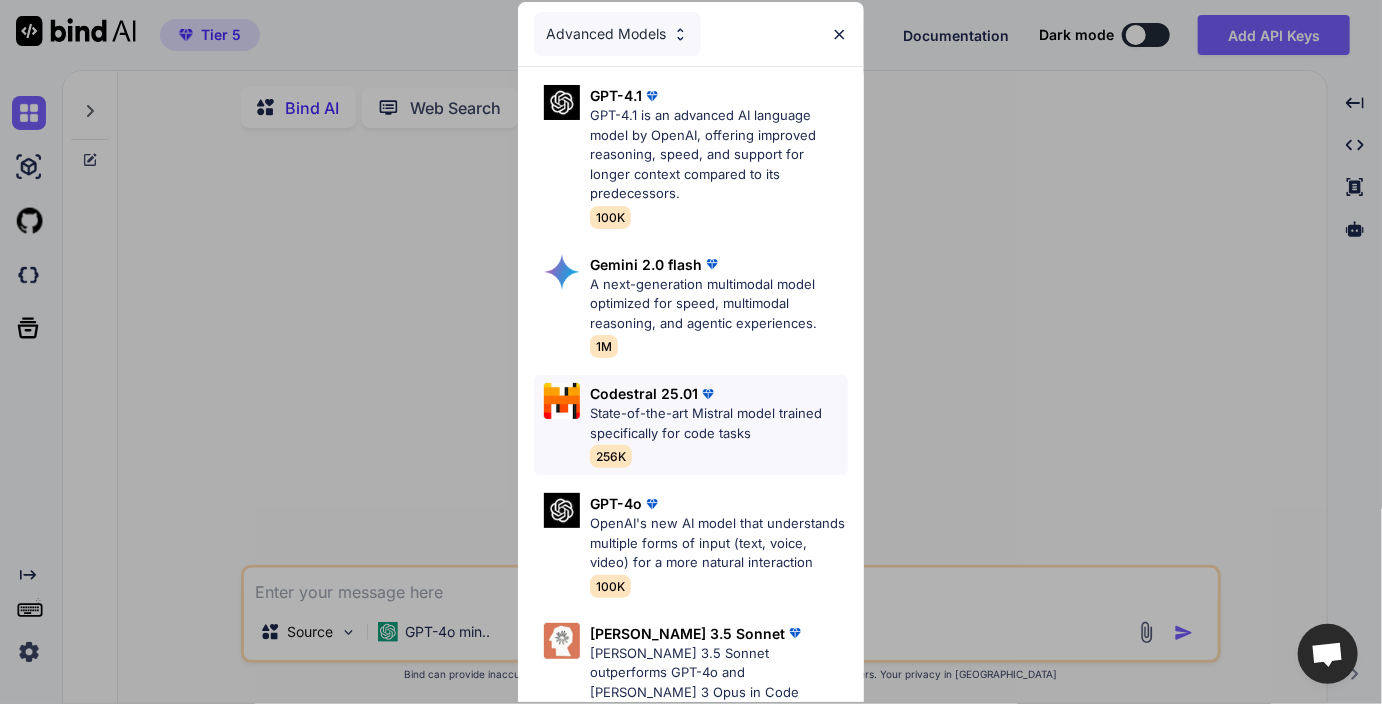 click on "Codestral 25.01" at bounding box center (644, 393) 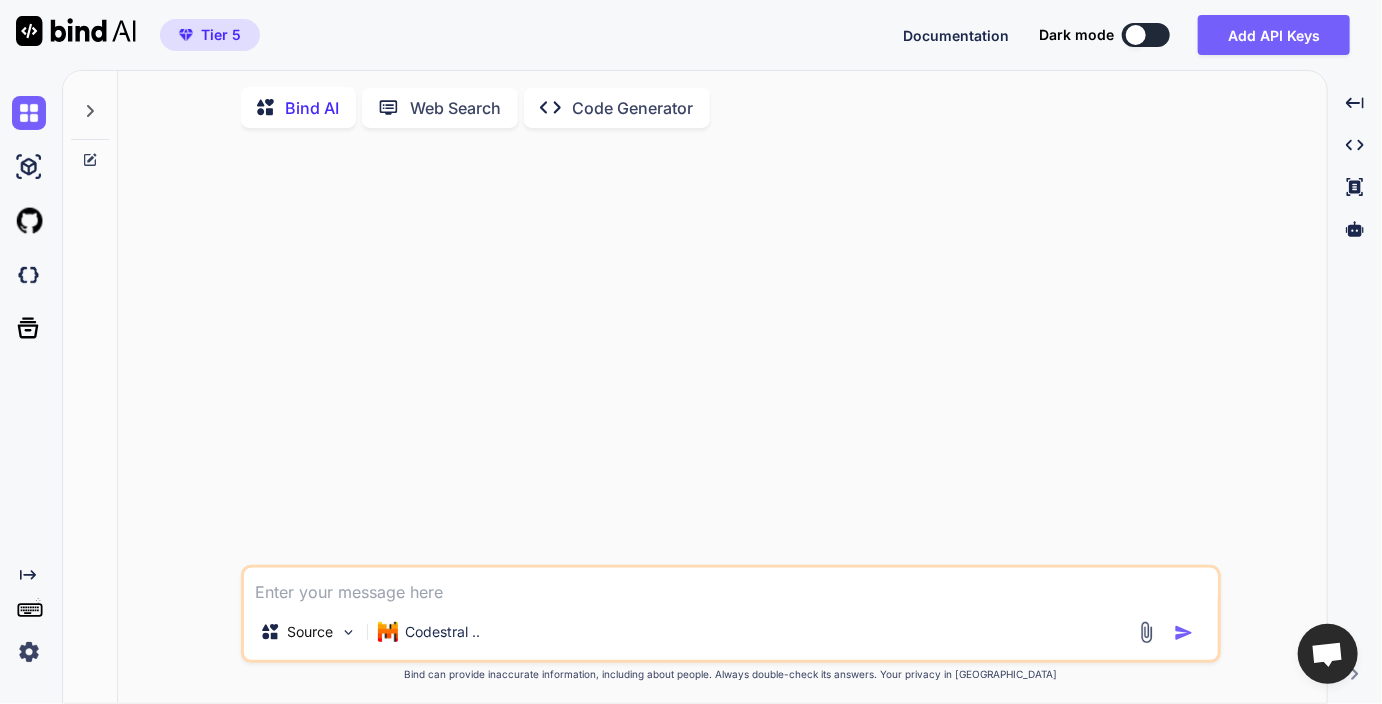 click at bounding box center [731, 586] 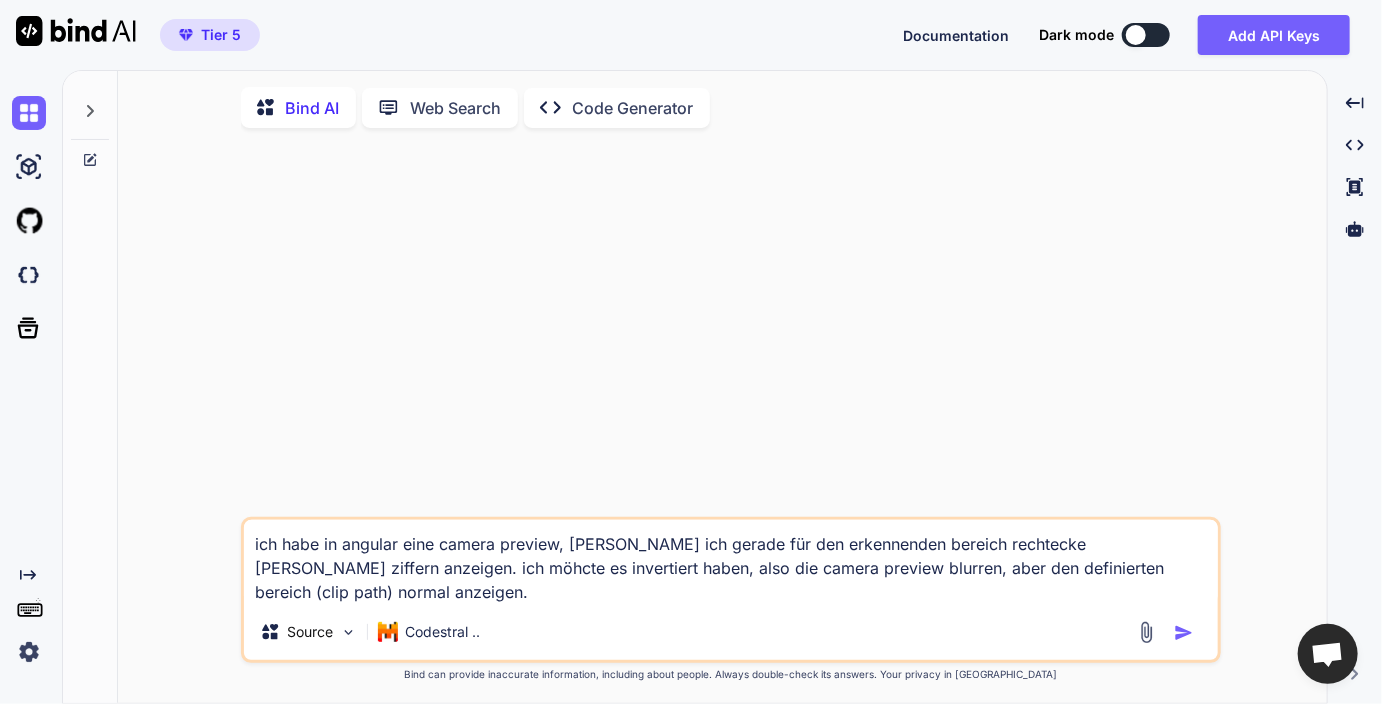 type on "x" 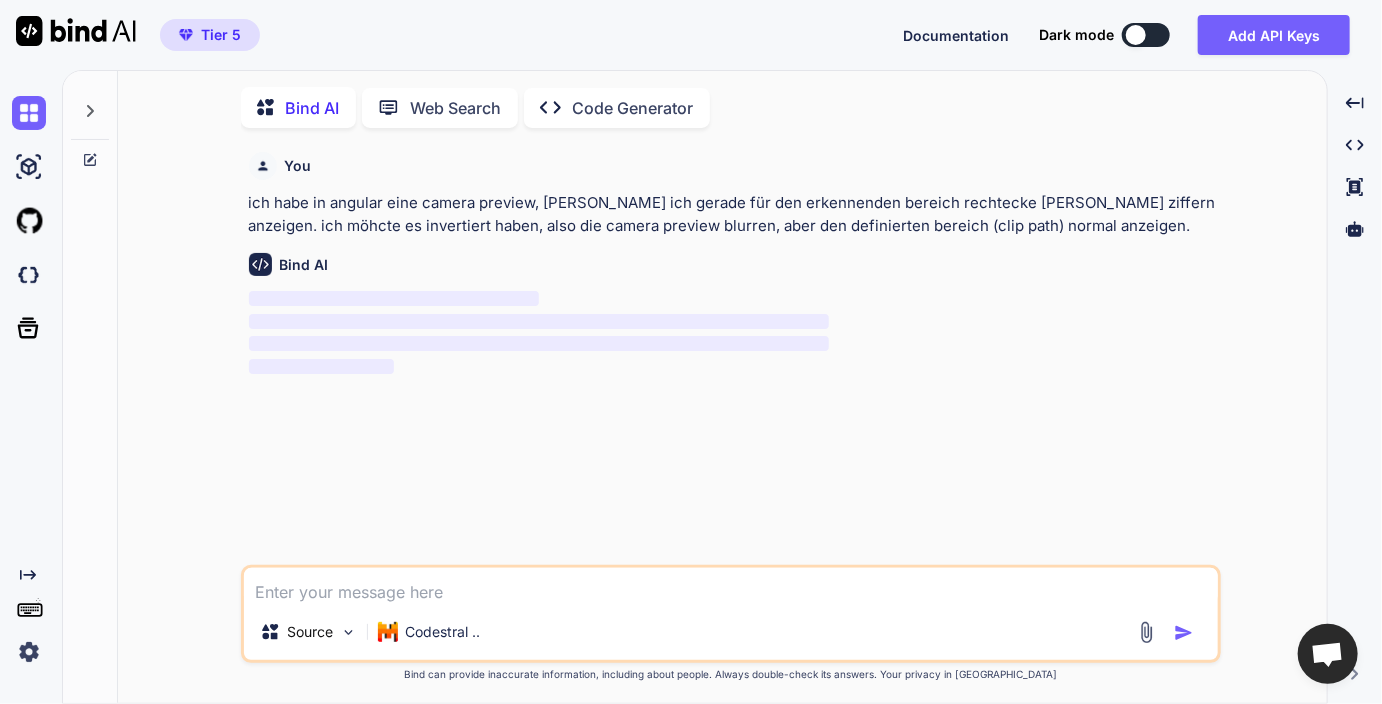 scroll, scrollTop: 3, scrollLeft: 0, axis: vertical 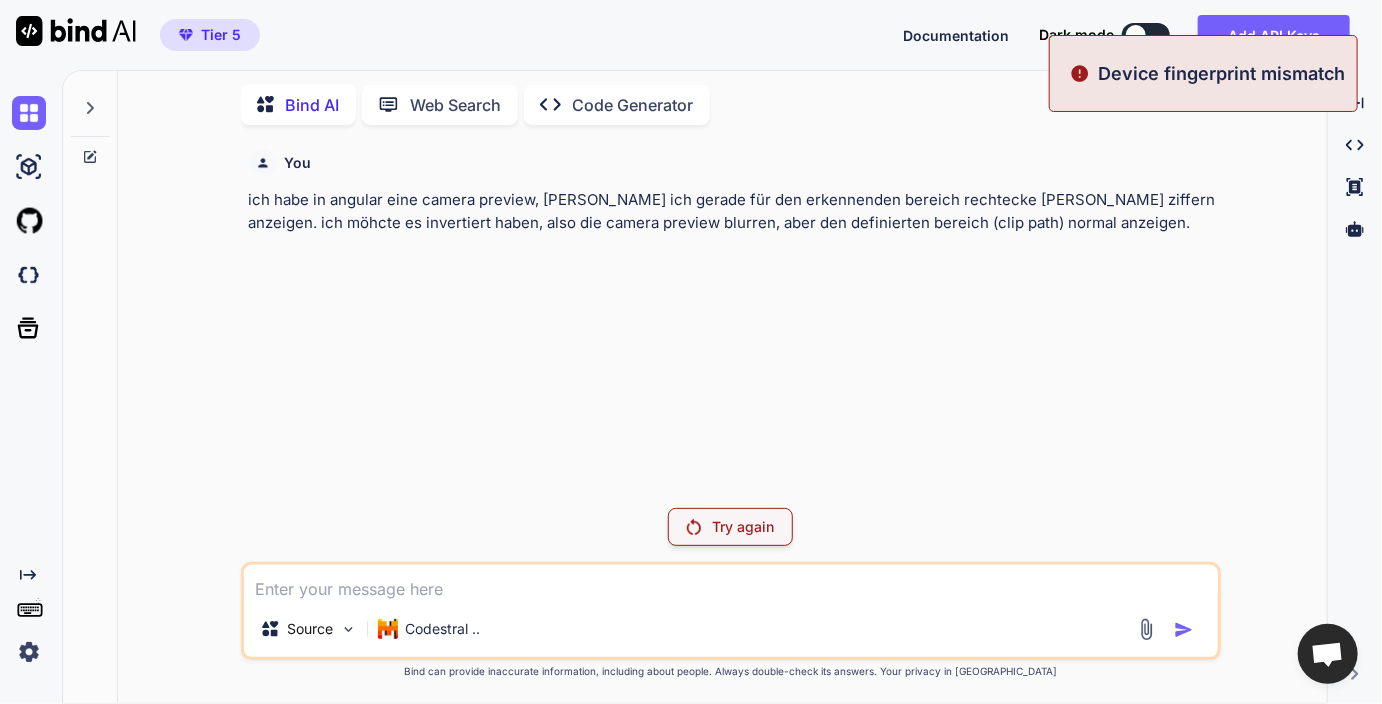 click on "Try again" at bounding box center (744, 527) 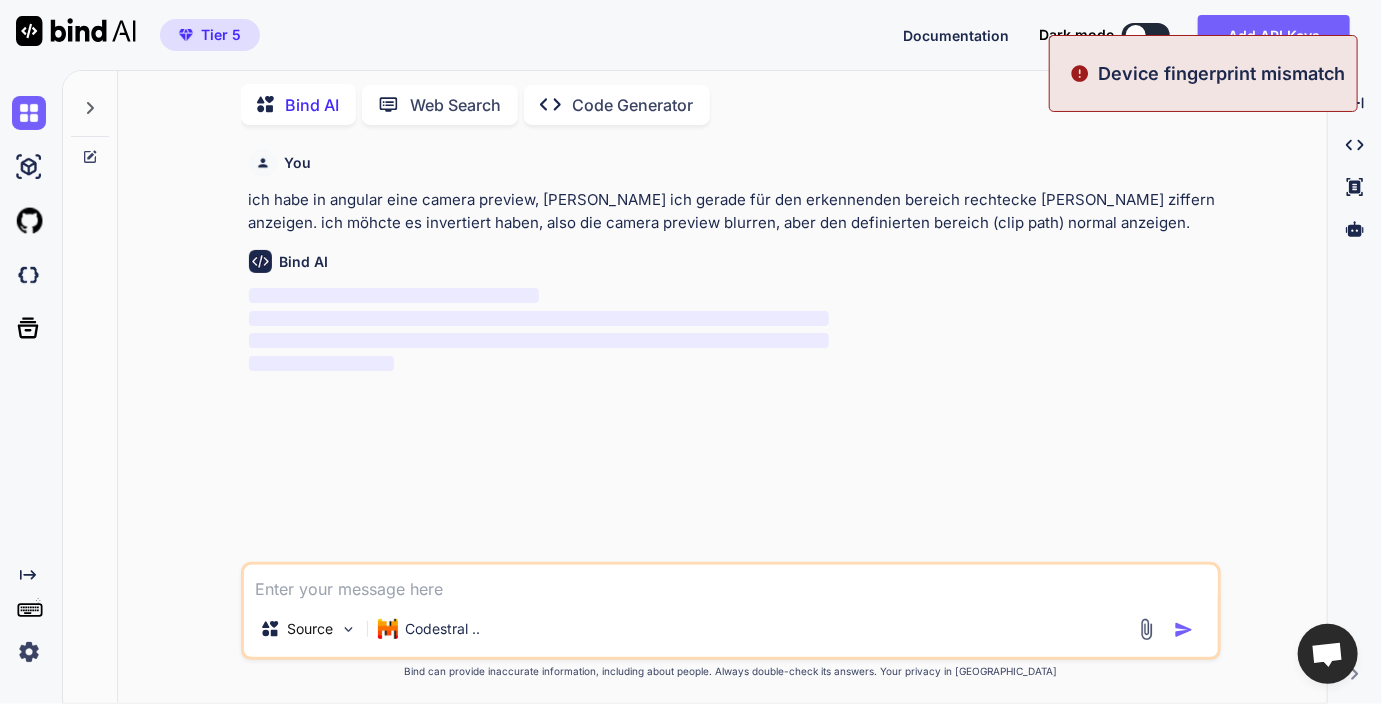 type on "x" 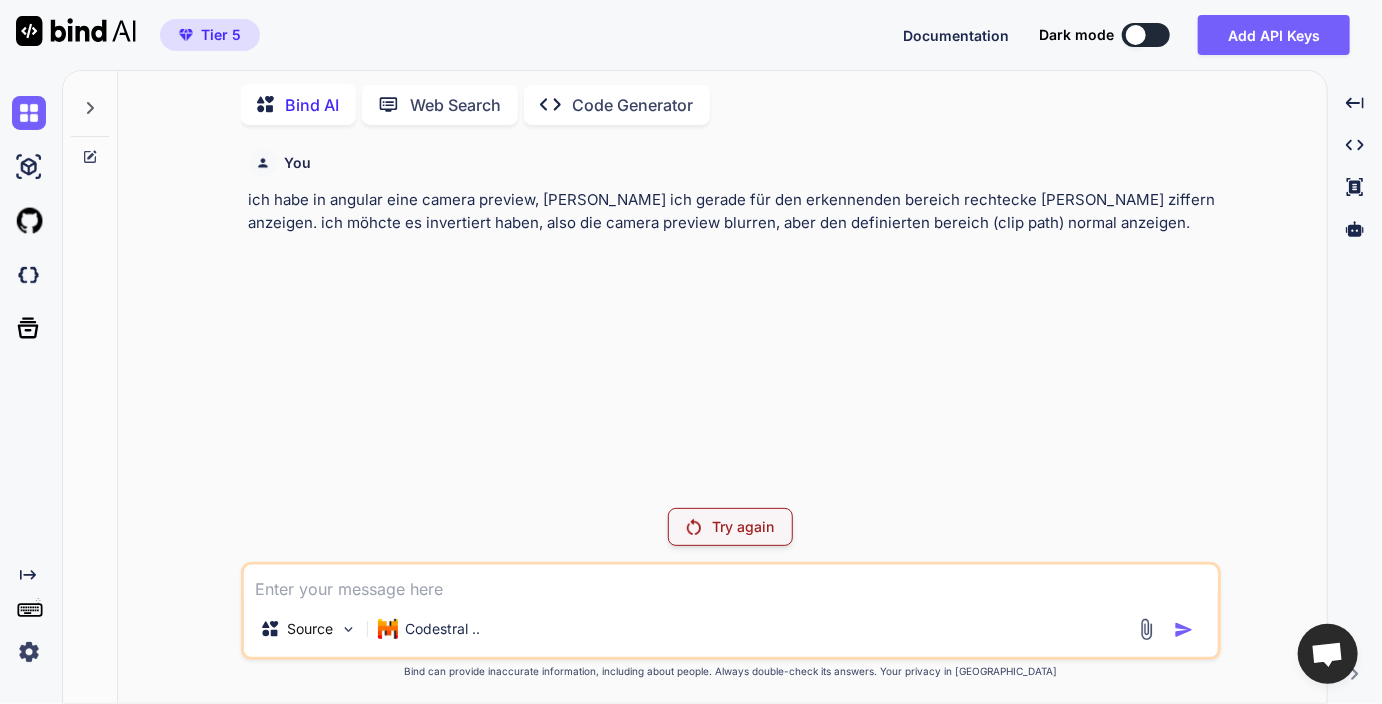 click at bounding box center [29, 652] 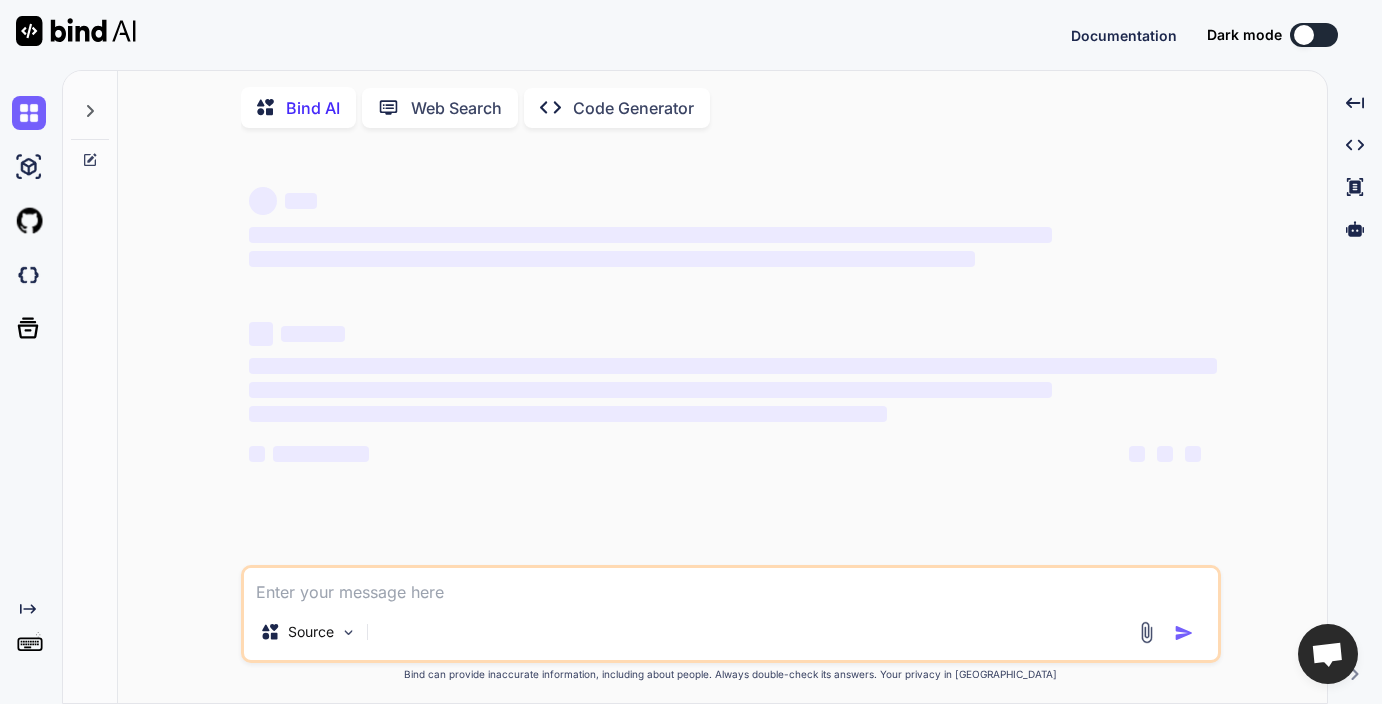 scroll, scrollTop: 0, scrollLeft: 0, axis: both 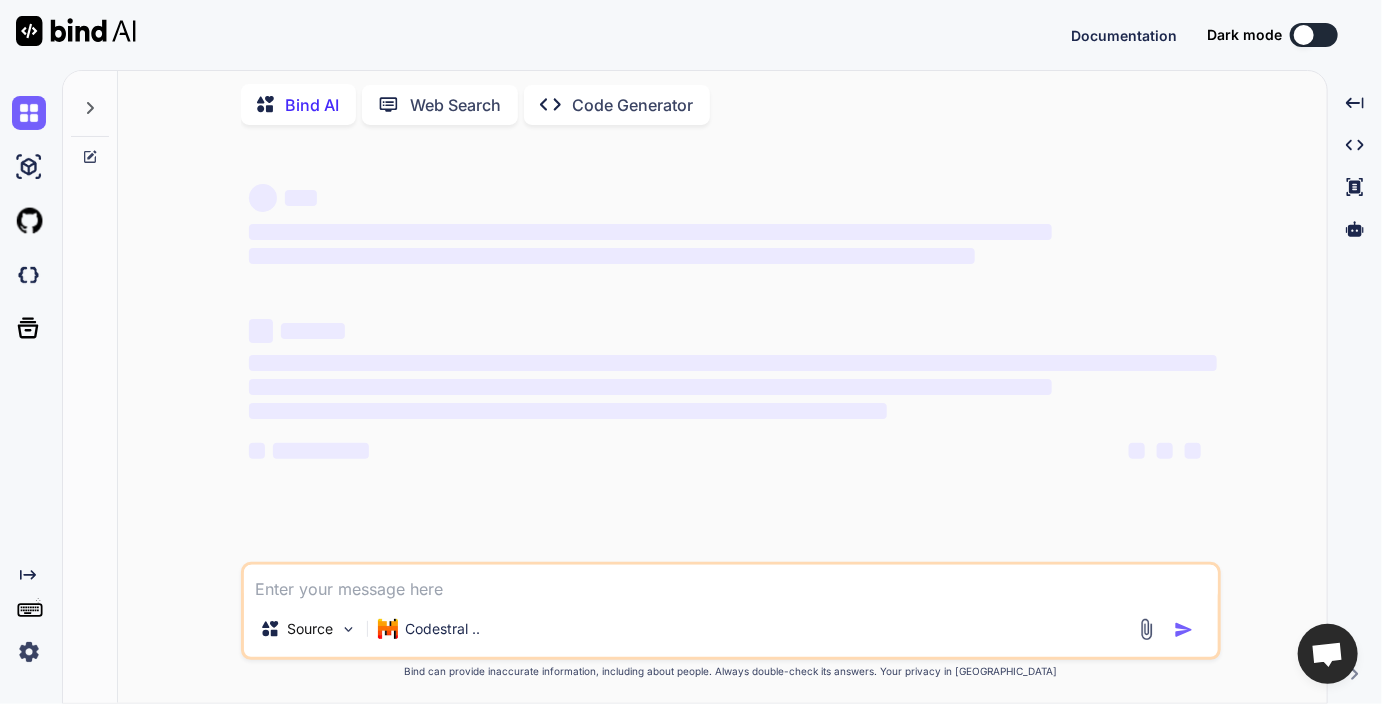 type on "x" 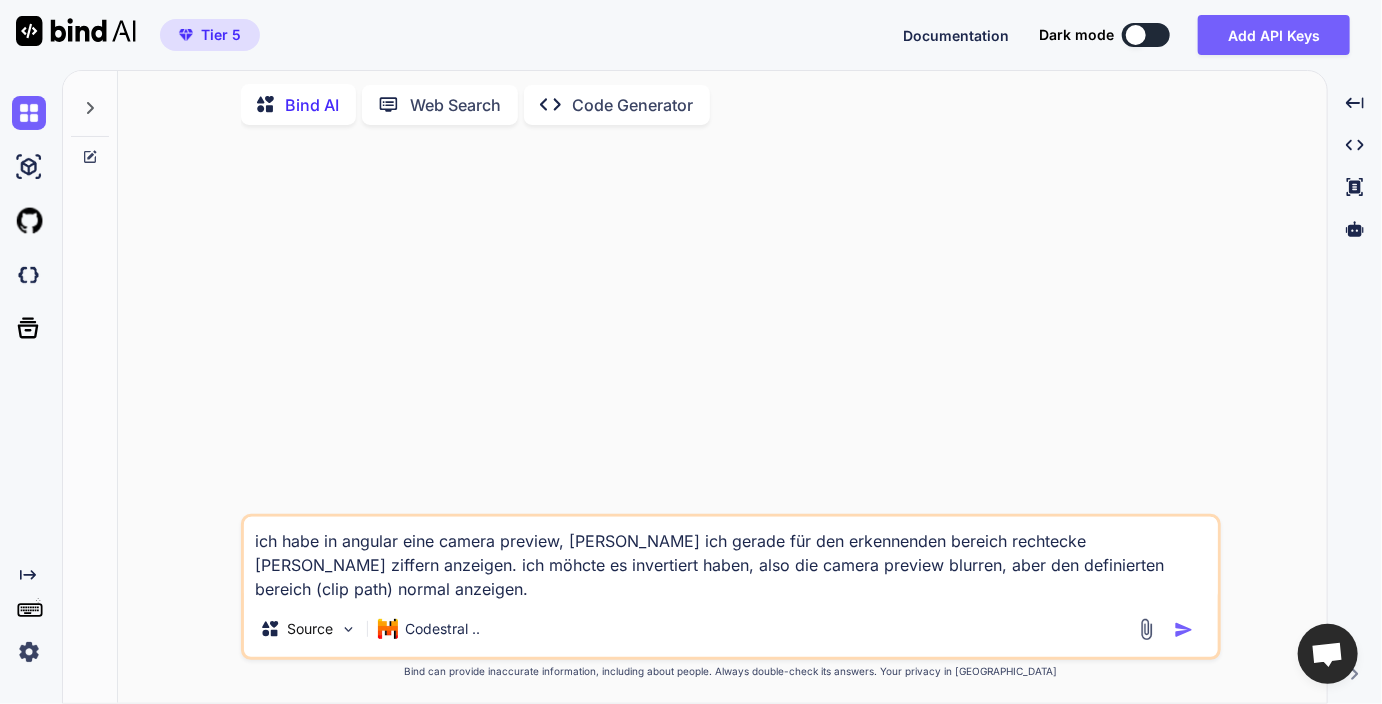 type on "x" 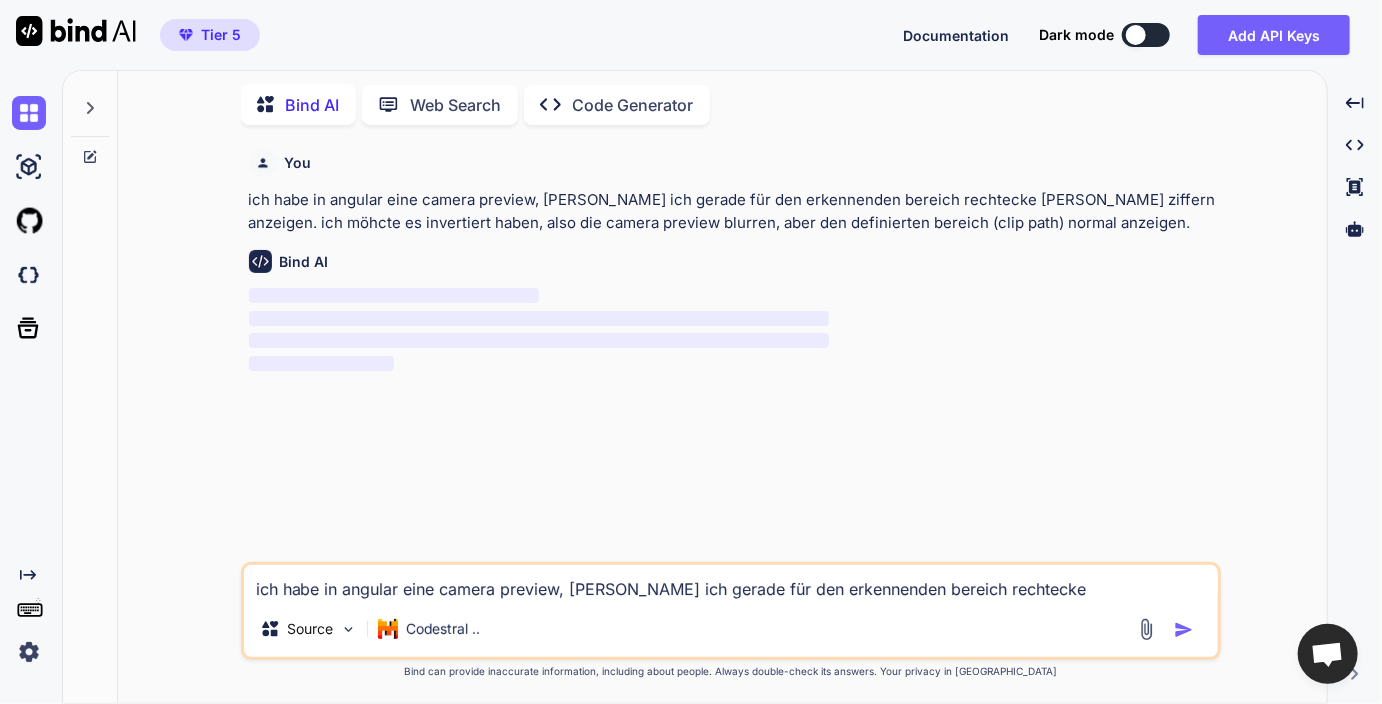 type 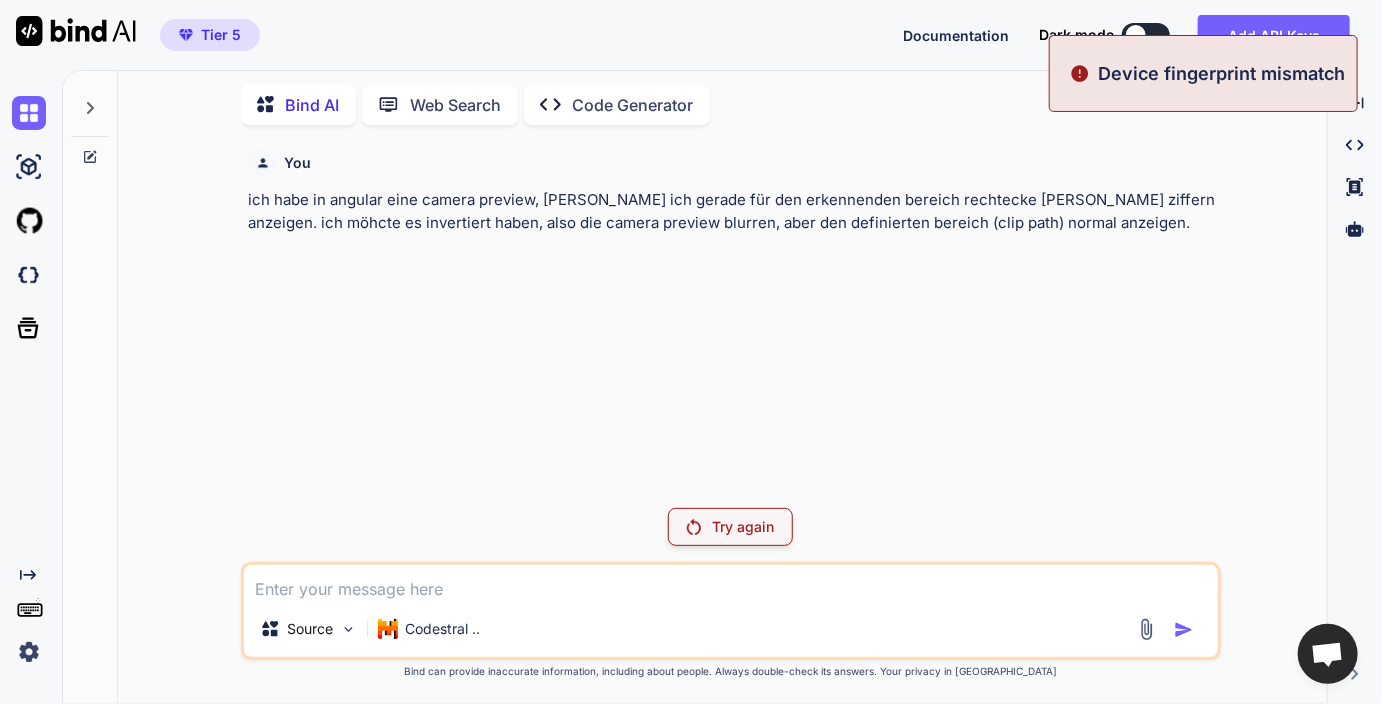 click on "Device fingerprint mismatch" at bounding box center (1221, 73) 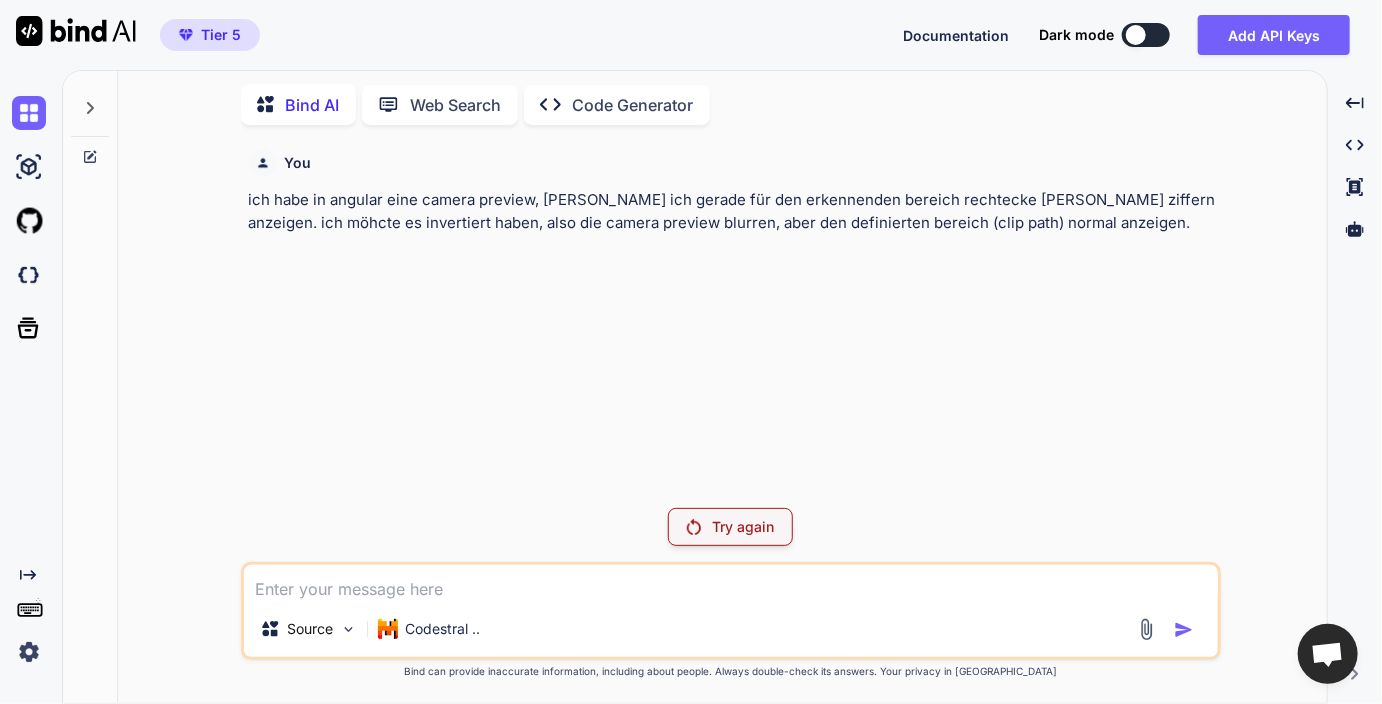 click on "Try again" at bounding box center (744, 527) 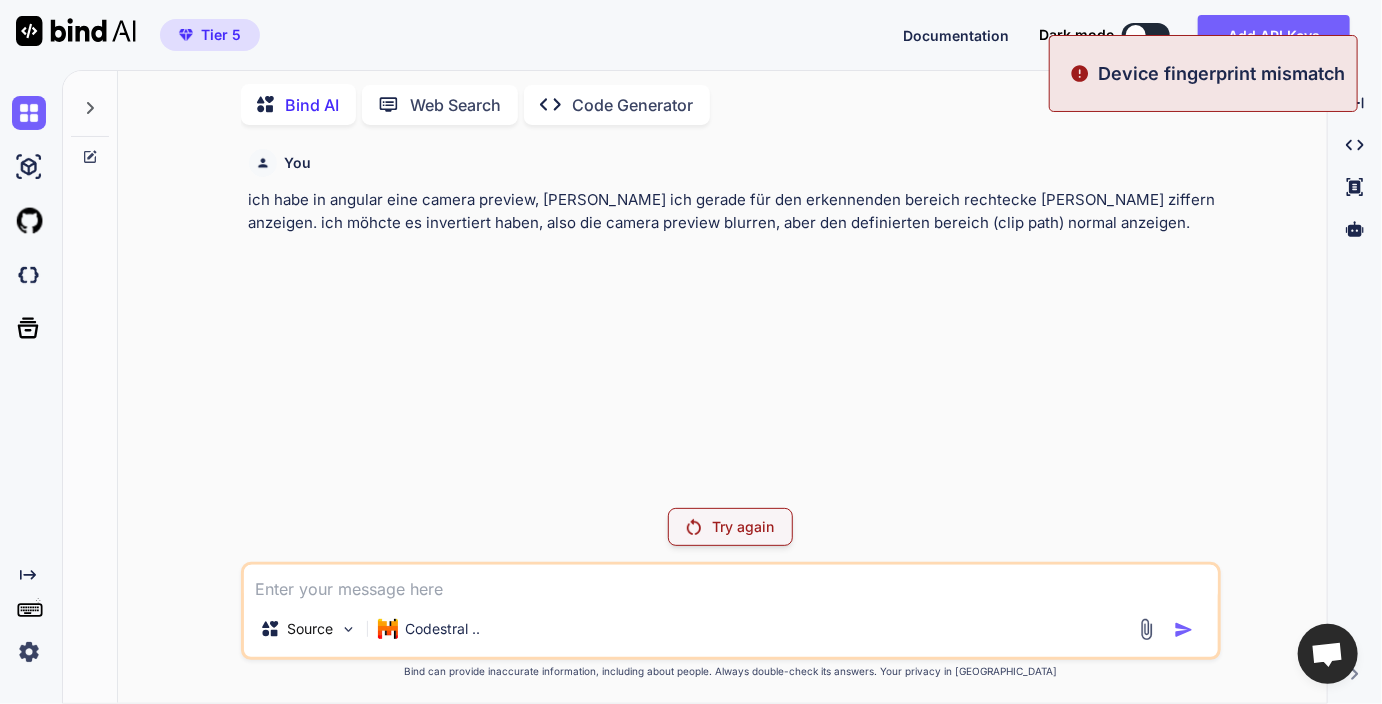 click at bounding box center (29, 652) 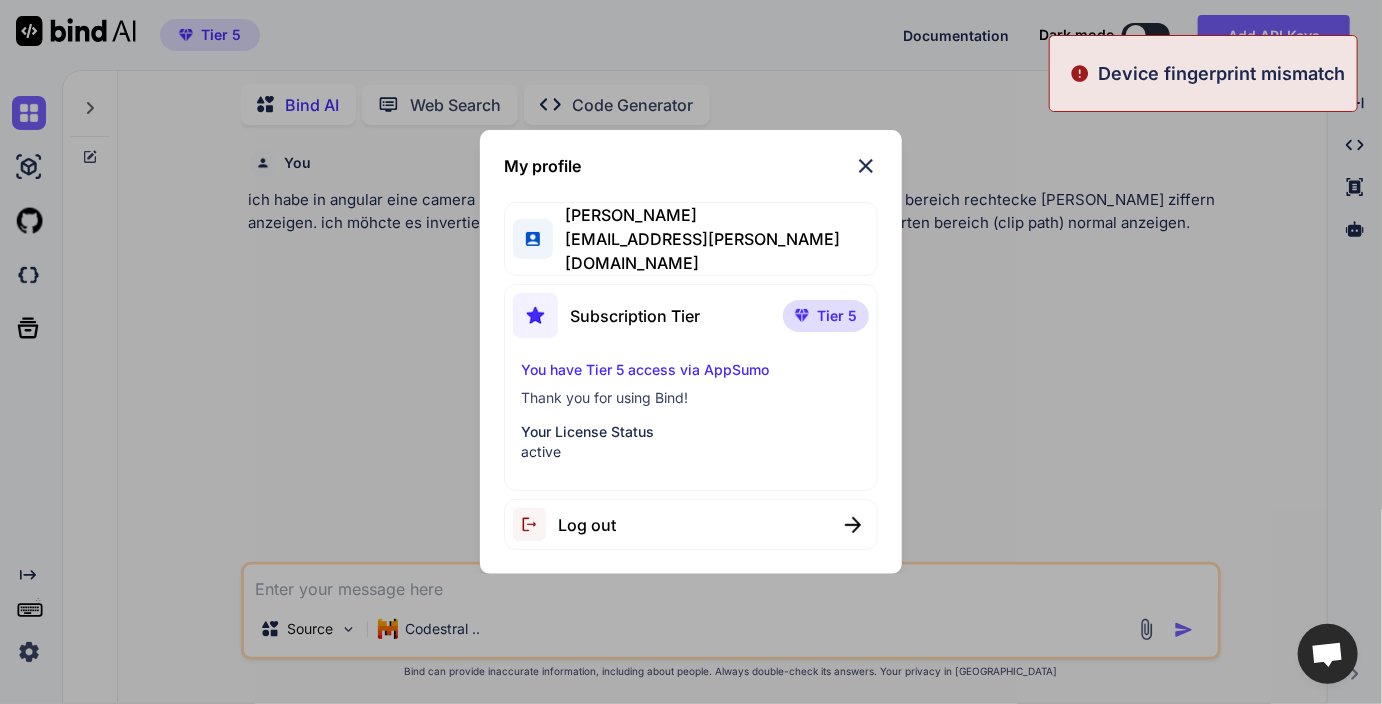 click on "Log out" at bounding box center (587, 525) 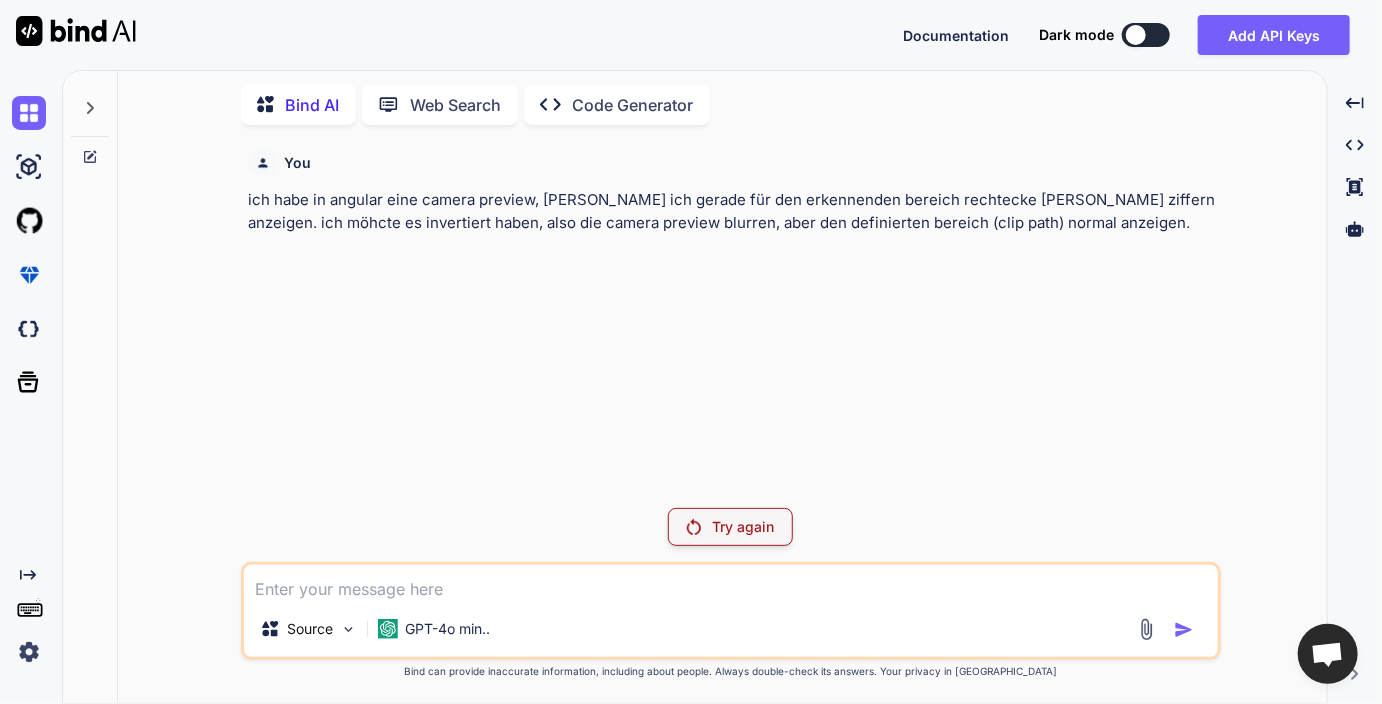 type on "x" 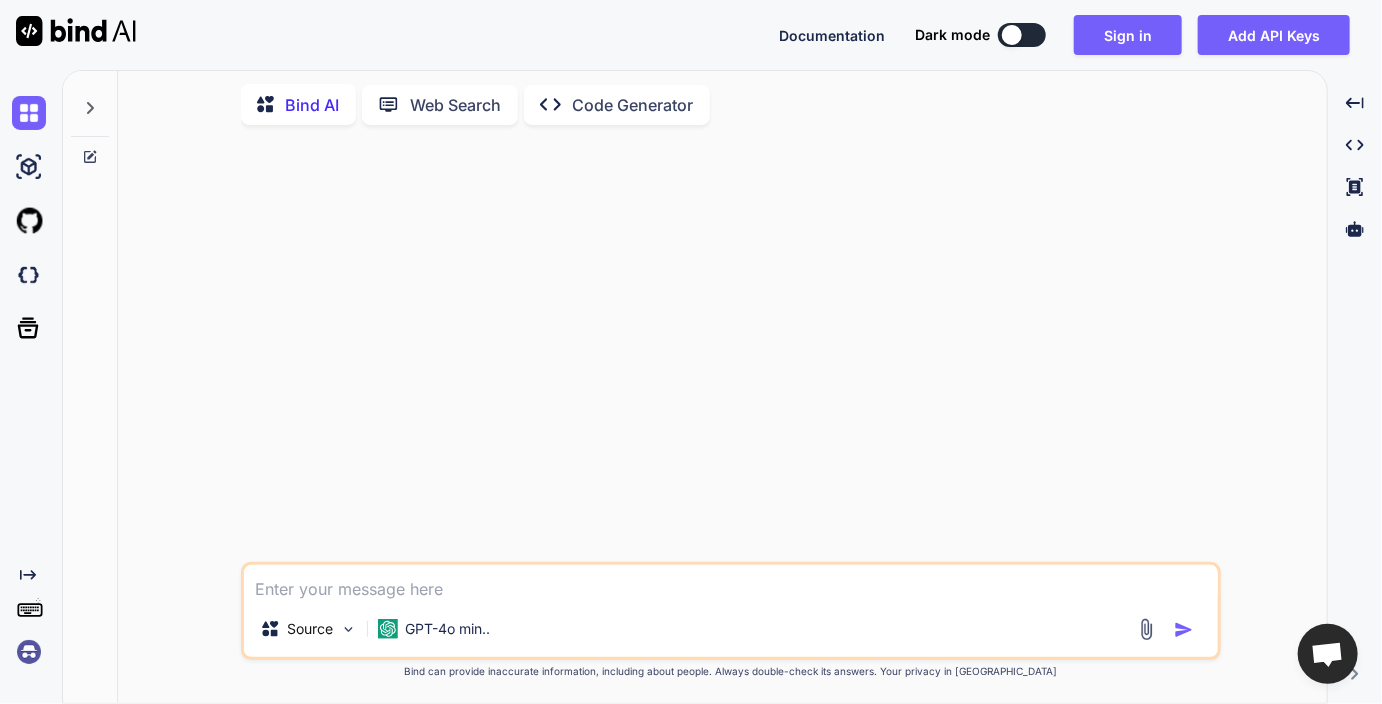 click at bounding box center [29, 652] 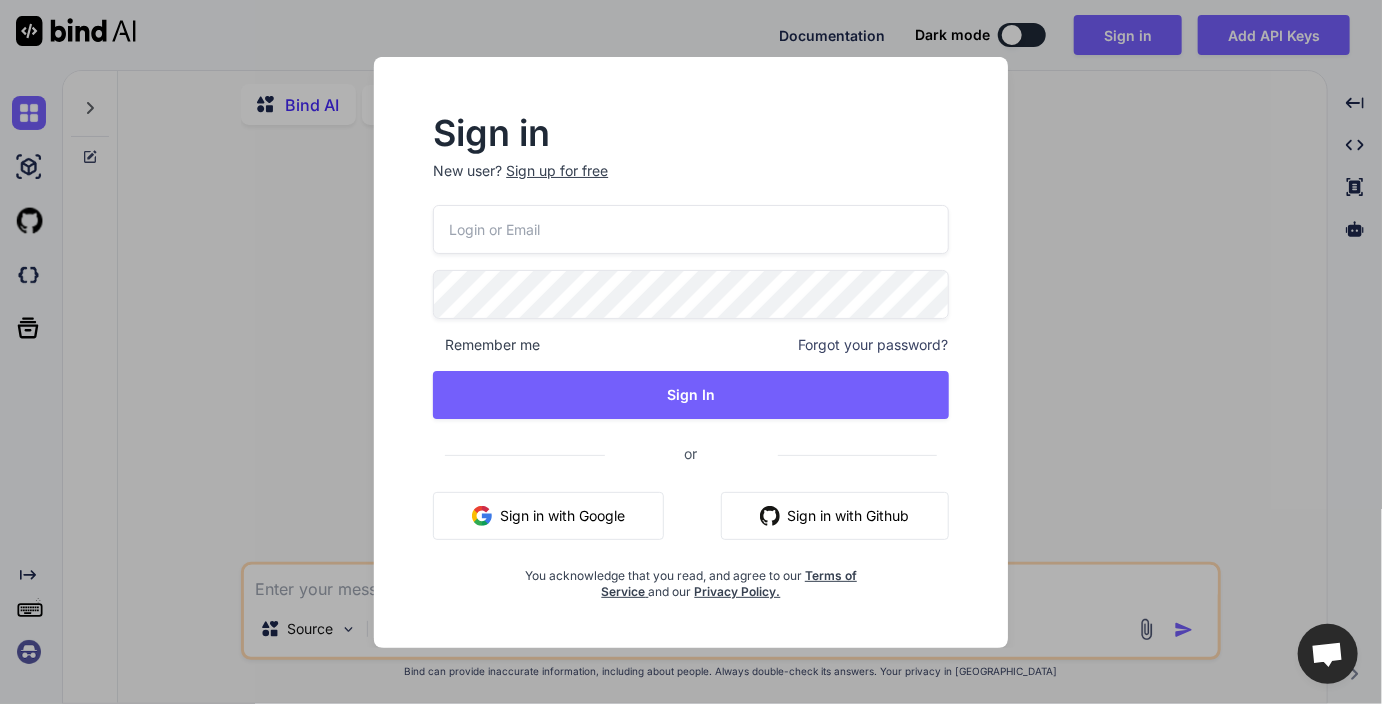 click at bounding box center [690, 229] 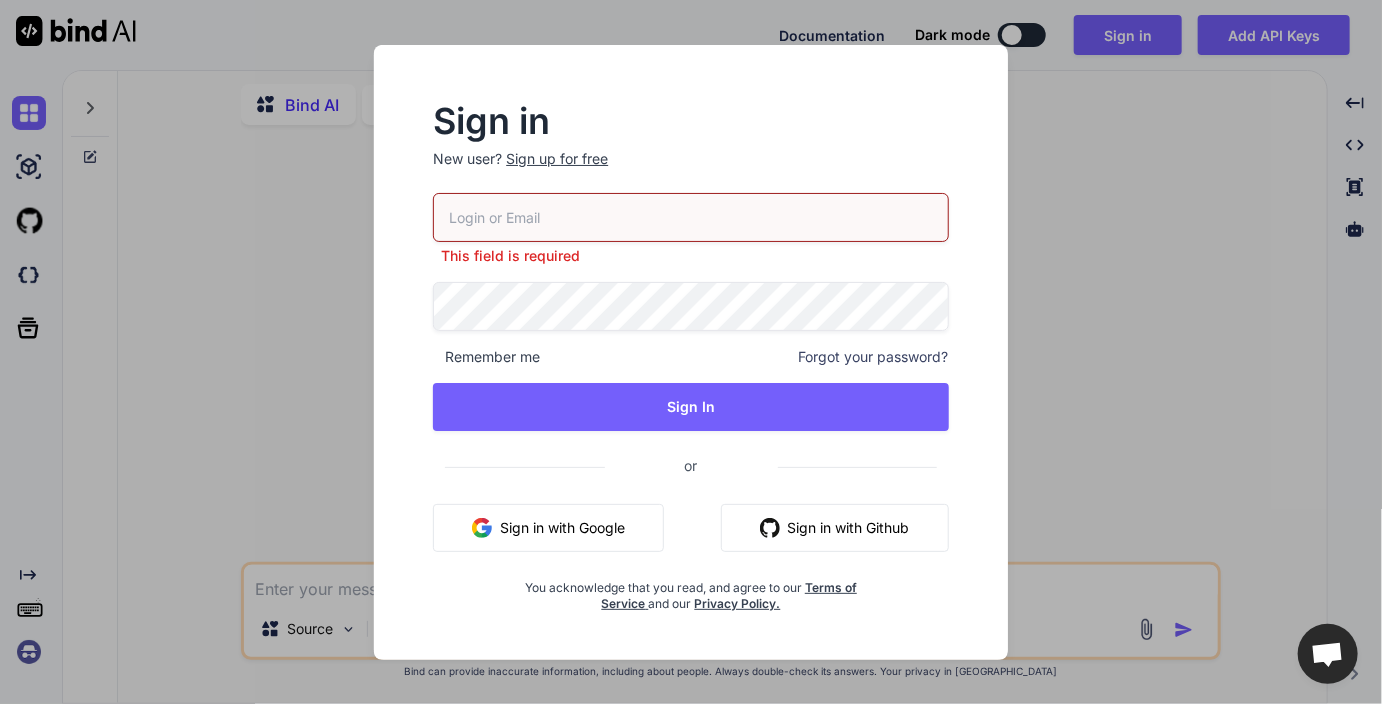 type on "selcuk.alan@scalan.de" 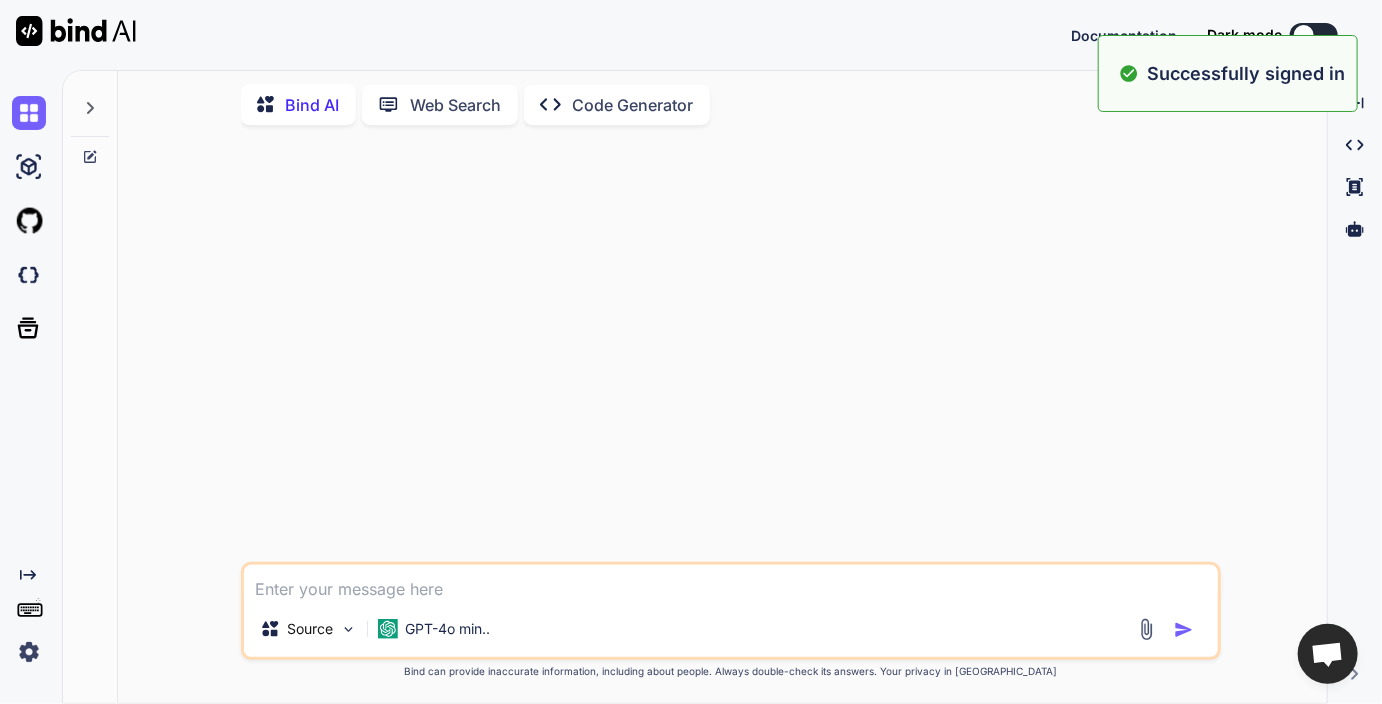 click at bounding box center [731, 583] 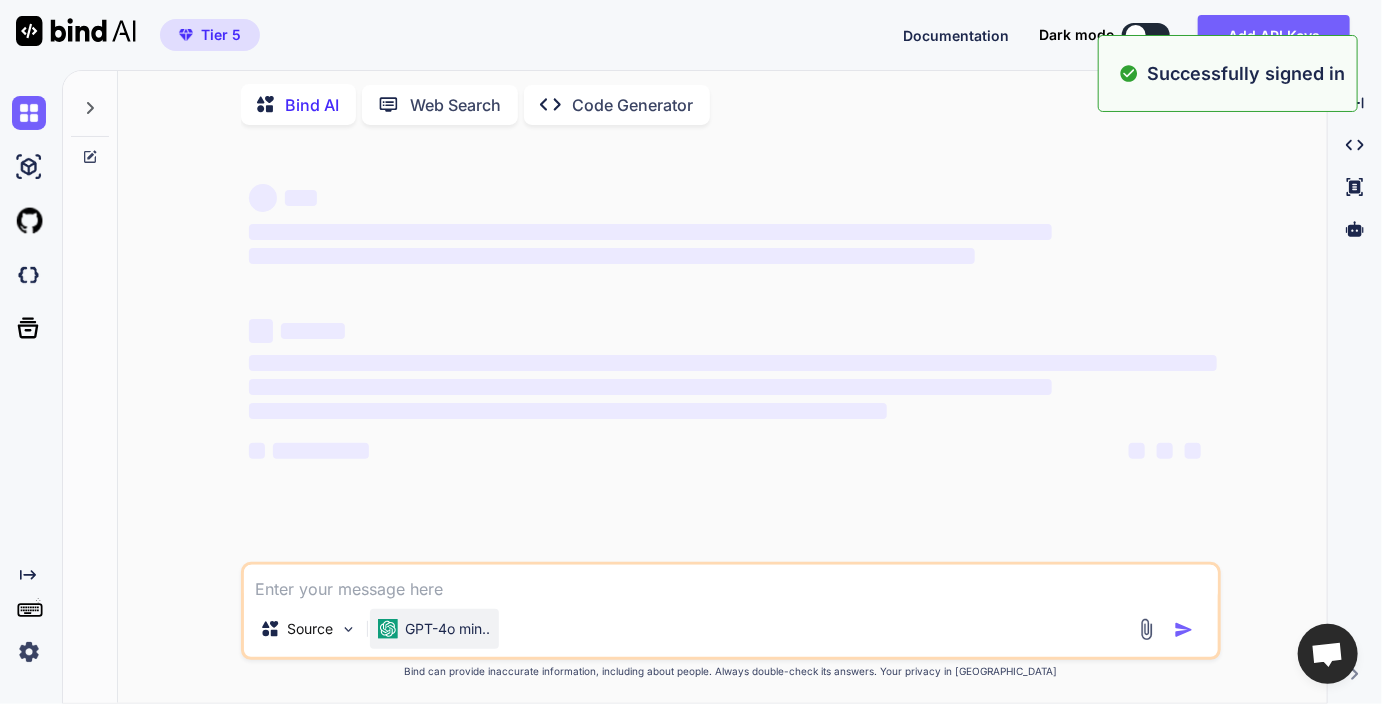 click on "GPT-4o min.." at bounding box center [434, 629] 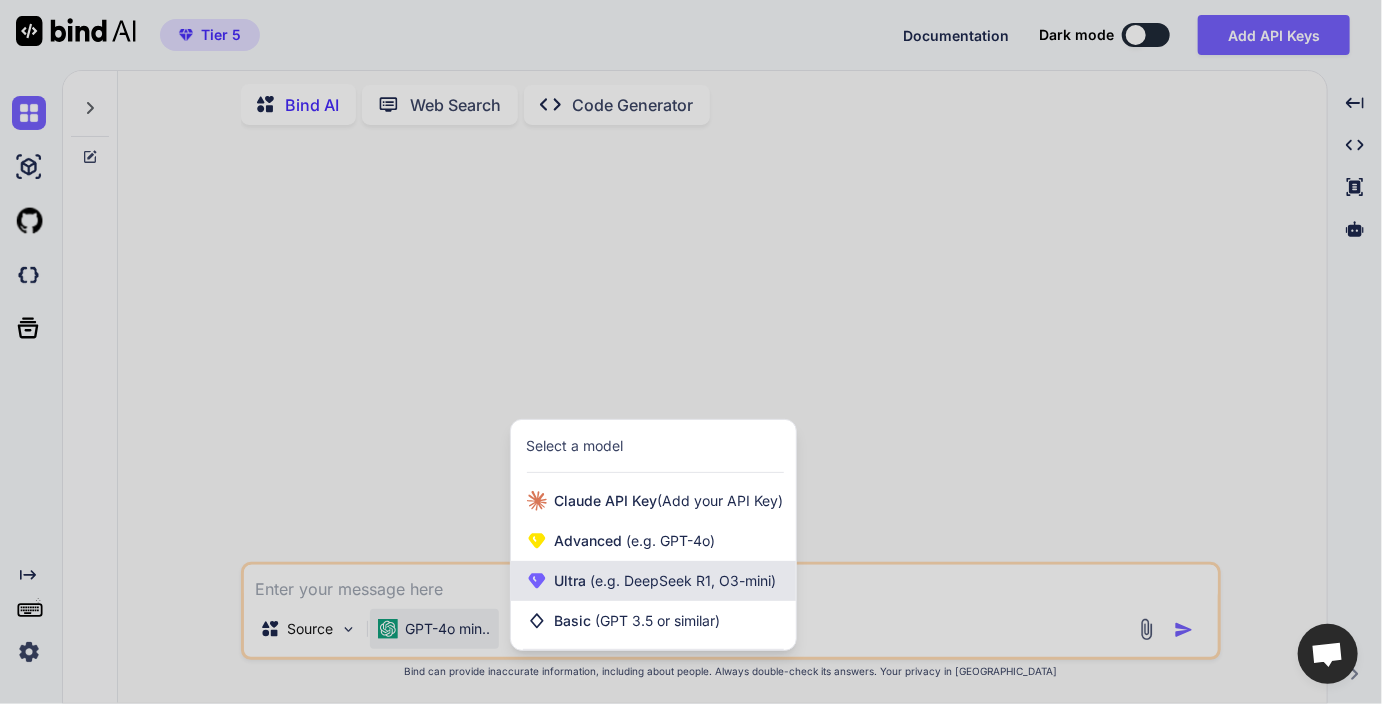 click on "(e.g. DeepSeek R1, O3-mini)" at bounding box center (682, 580) 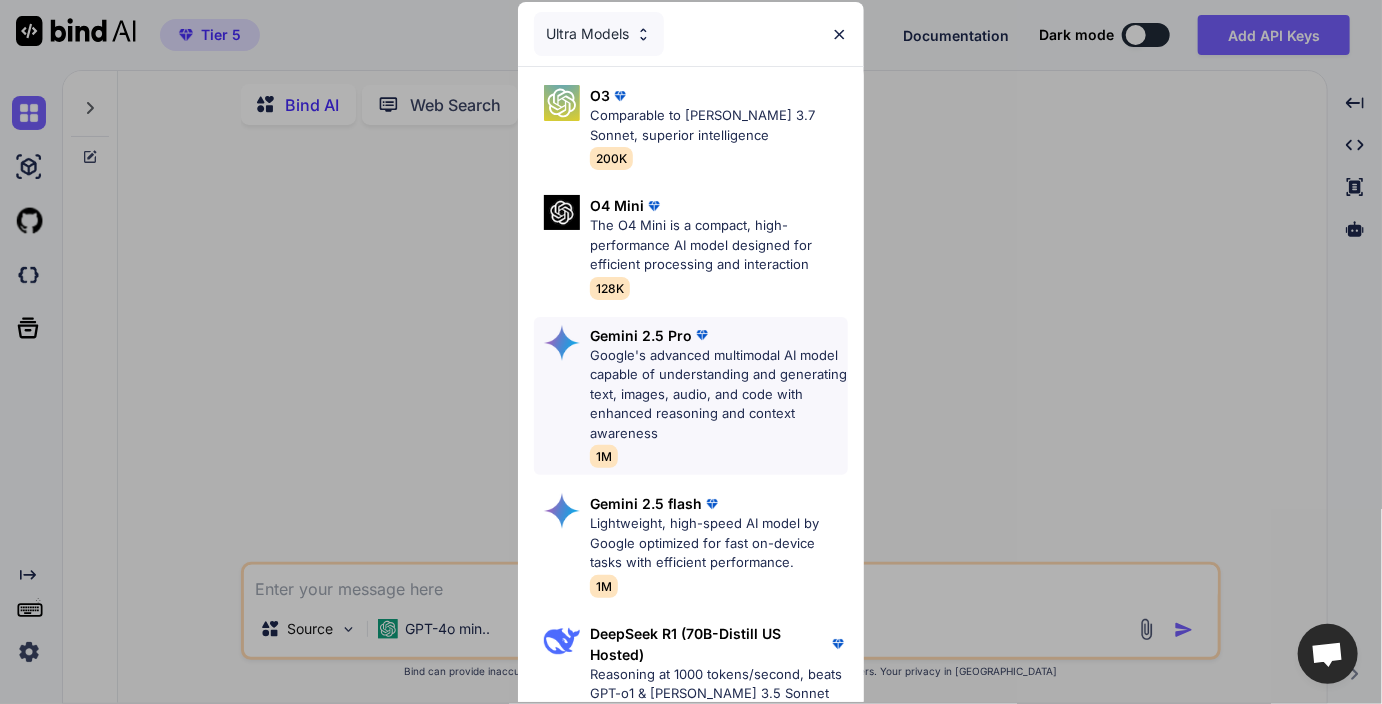 click on "Google's advanced multimodal AI model capable of understanding and generating text, images, audio, and code with enhanced reasoning and context awareness" at bounding box center [719, 395] 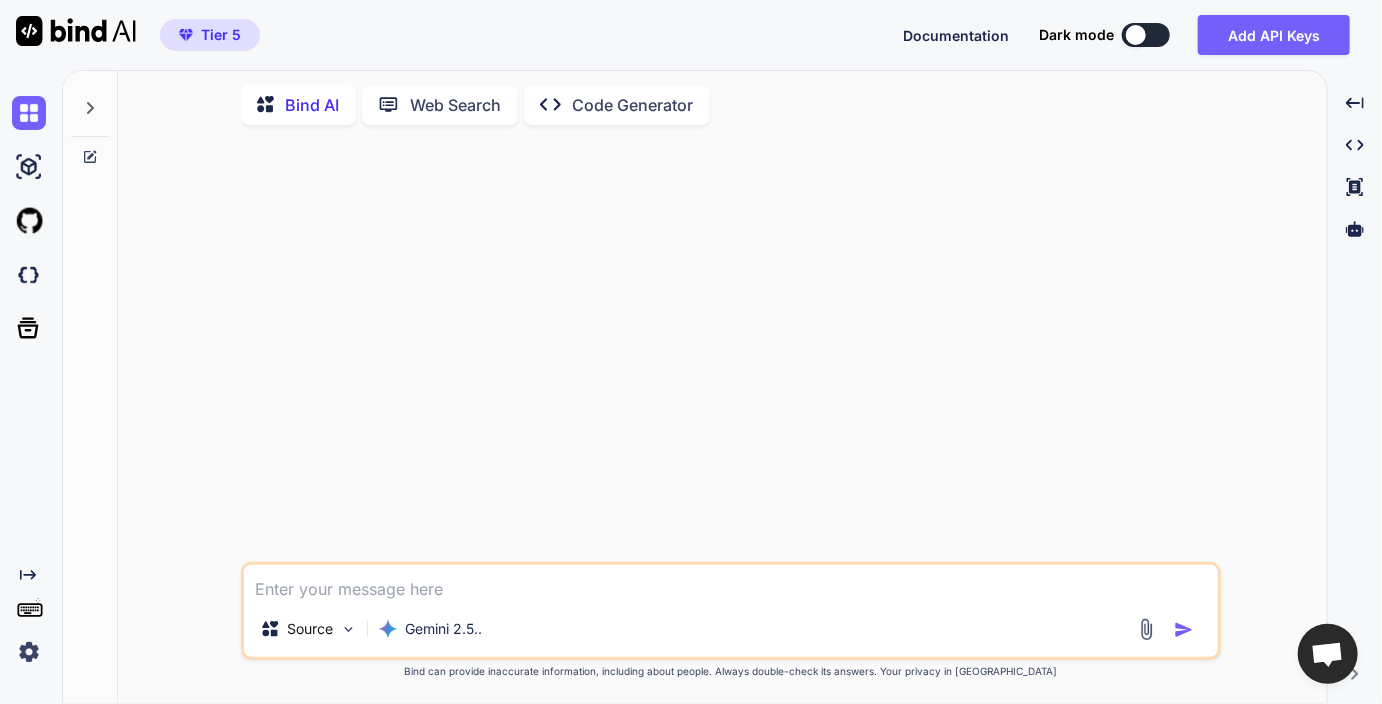 click at bounding box center (731, 583) 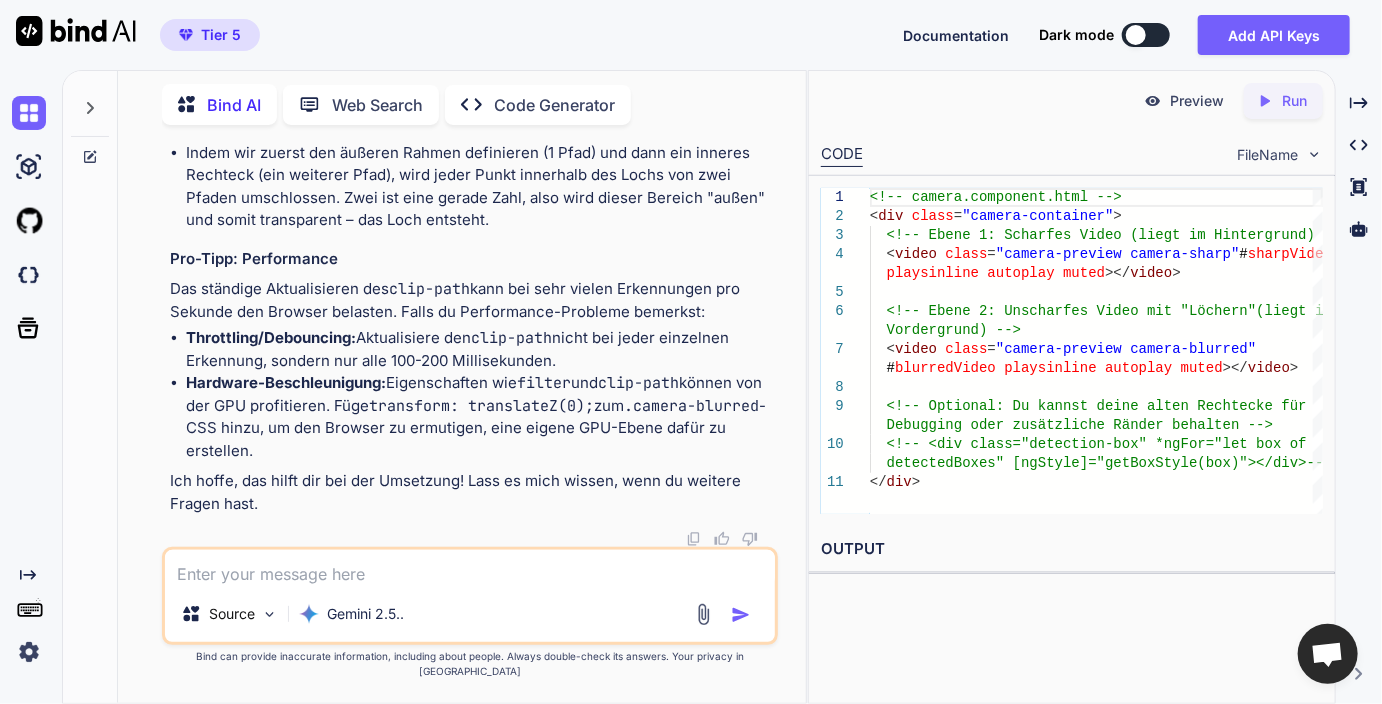 scroll, scrollTop: 3326, scrollLeft: 0, axis: vertical 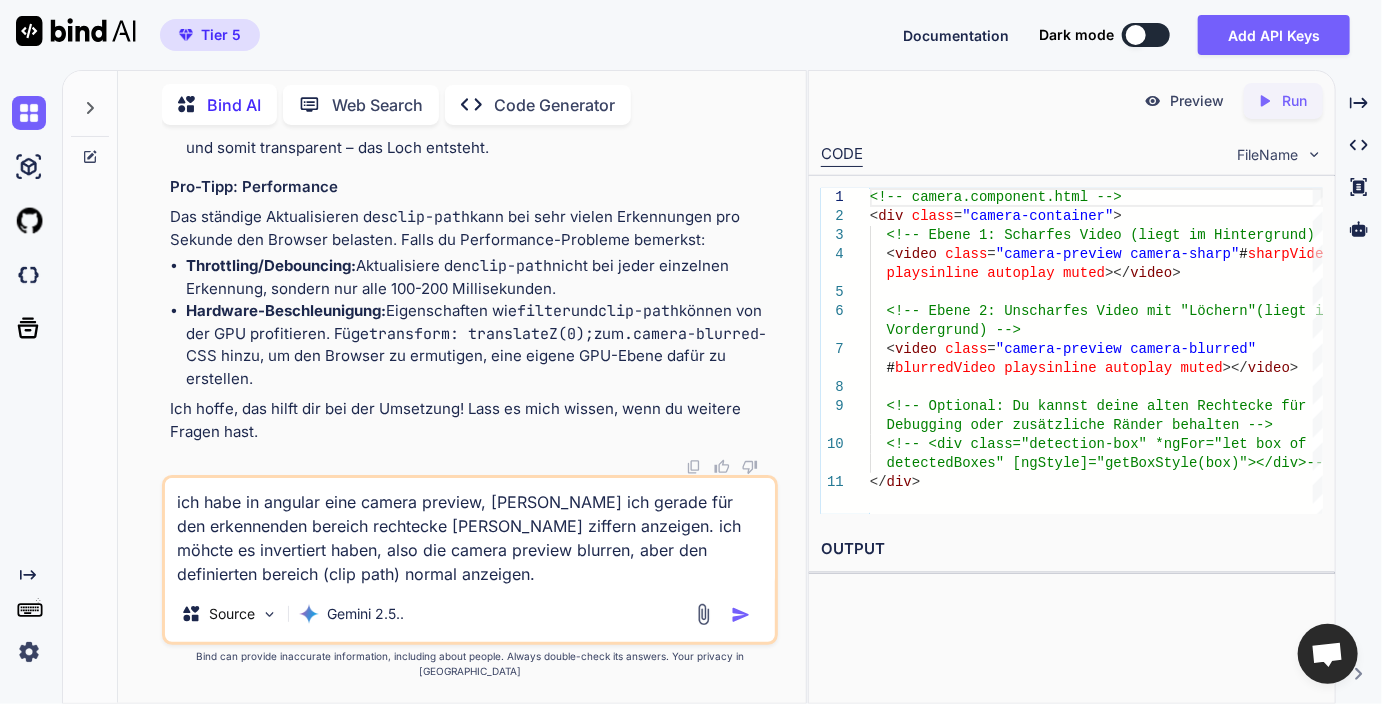 click on "ich habe in angular eine camera preview, inder ich gerade für den erkennenden bereich rechtecke von strom ziffern anzeigen. ich möhcte es invertiert haben, also die camera preview blurren, aber den definierten bereich (clip path) normal anzeigen." at bounding box center [470, 532] 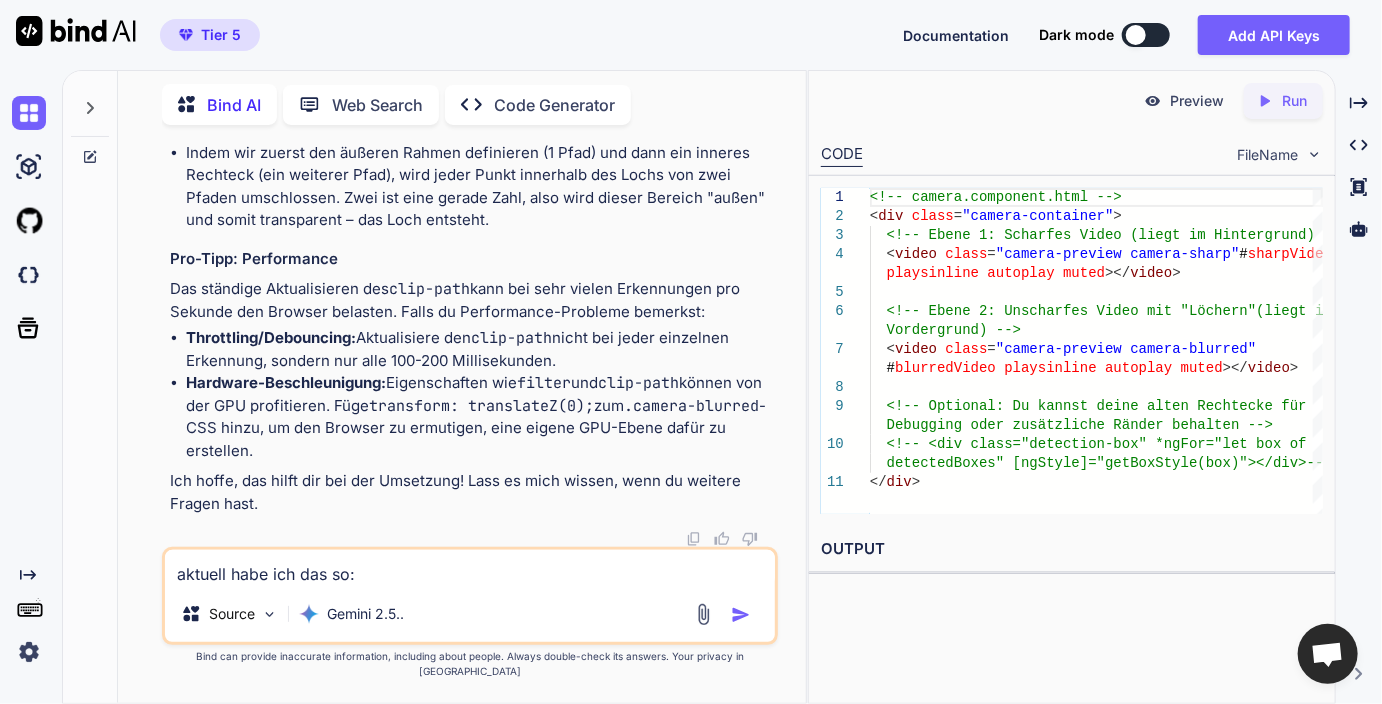 paste on "<ion-content id="content" class="content-camera-preview">
<div *ngIf="!isMeter" class="digits-holder" [style.top]="config.top + 'px'" [style.left]="config.left + 'px'" [style.width]="config.width + 'px'" [style.height]="config.height + 'px'" [style.padding]="config.padding + 'px'">
<img *ngIf="isExample && ocr.canvas" [src]="ocr.canvas.toDataURL('image/png', 100)" />
<!-- 'success' : digit.guess.freeze  -->
<div class="digit" [ngClass]="{ 'commata' : digit.isDecimal}" *ngFor="let digit of config.digits"
[style.top]="digit.top + 'px'"
[style.left]="digit.left + 'px'"
[style.width]="digit.width + 'px'"
[style.height]="digit.height + 'px'">
</div>
</div>" 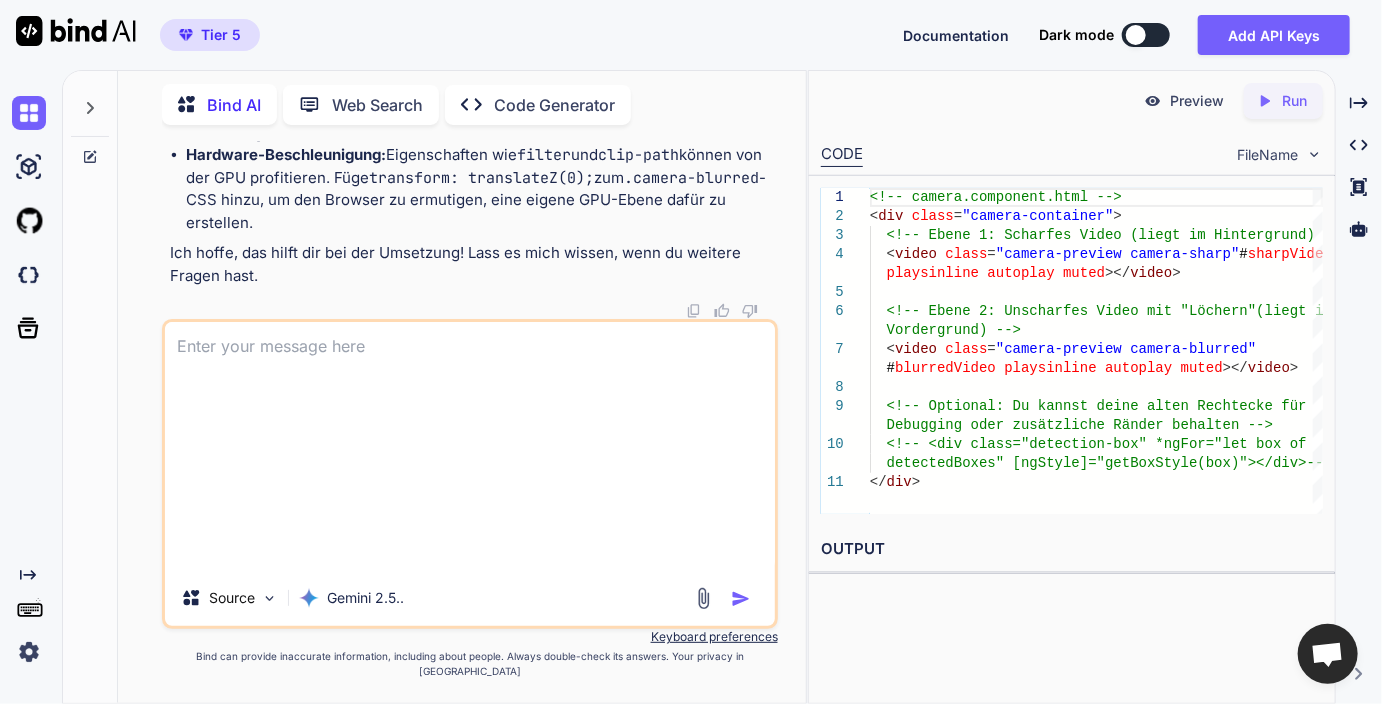 scroll, scrollTop: 0, scrollLeft: 0, axis: both 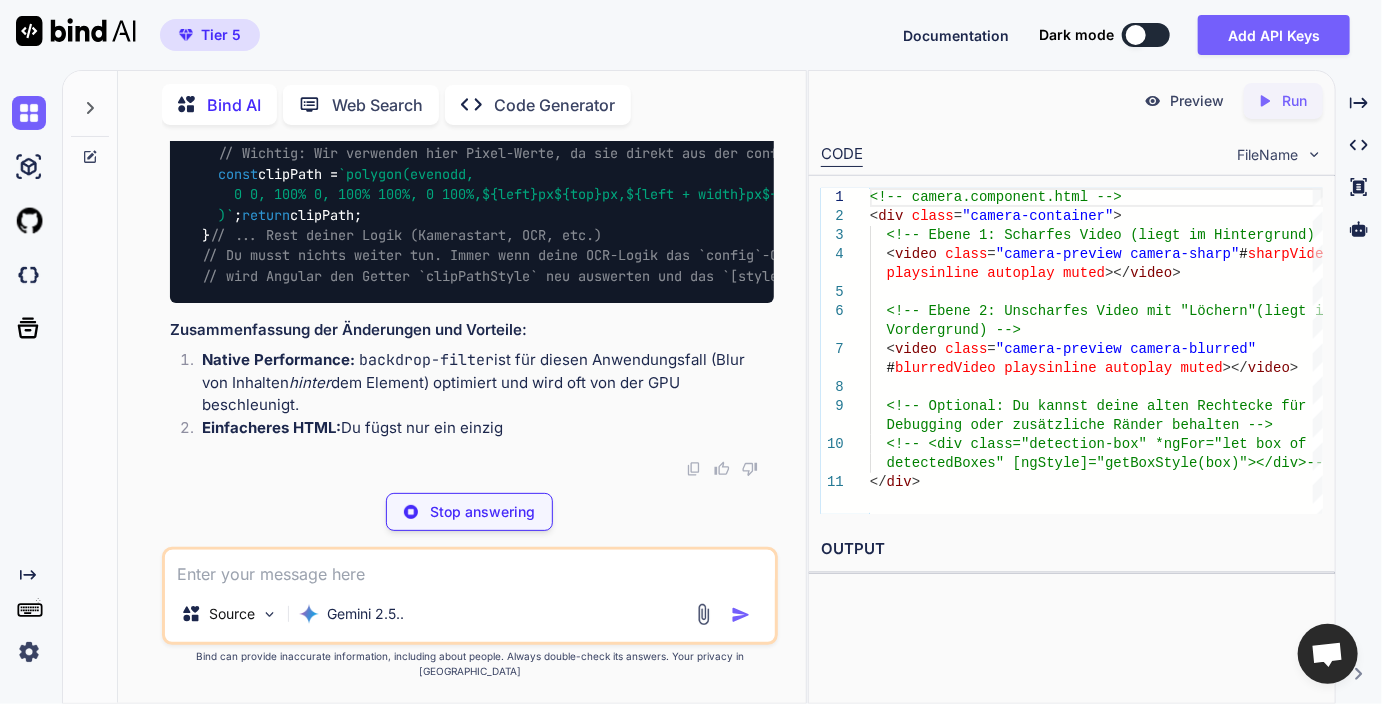 drag, startPoint x: 190, startPoint y: 301, endPoint x: 229, endPoint y: 418, distance: 123.32883 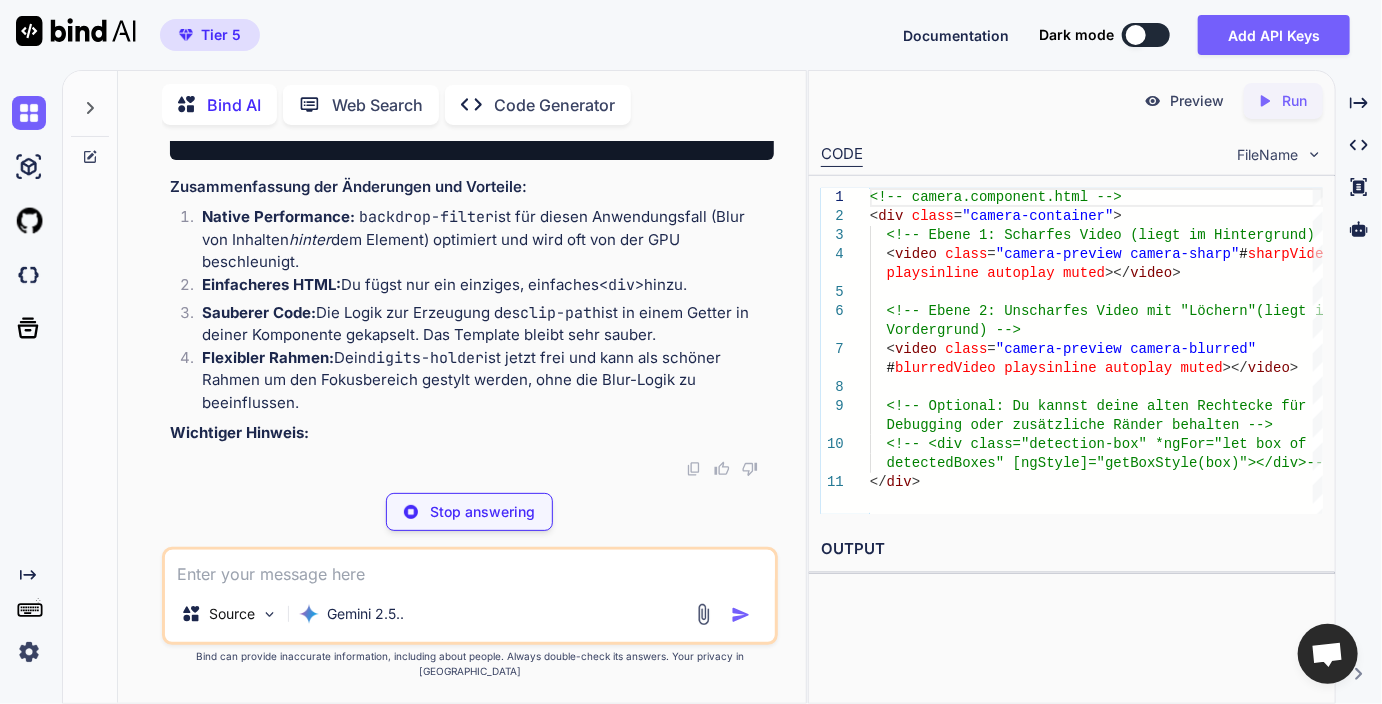 scroll, scrollTop: 6046, scrollLeft: 0, axis: vertical 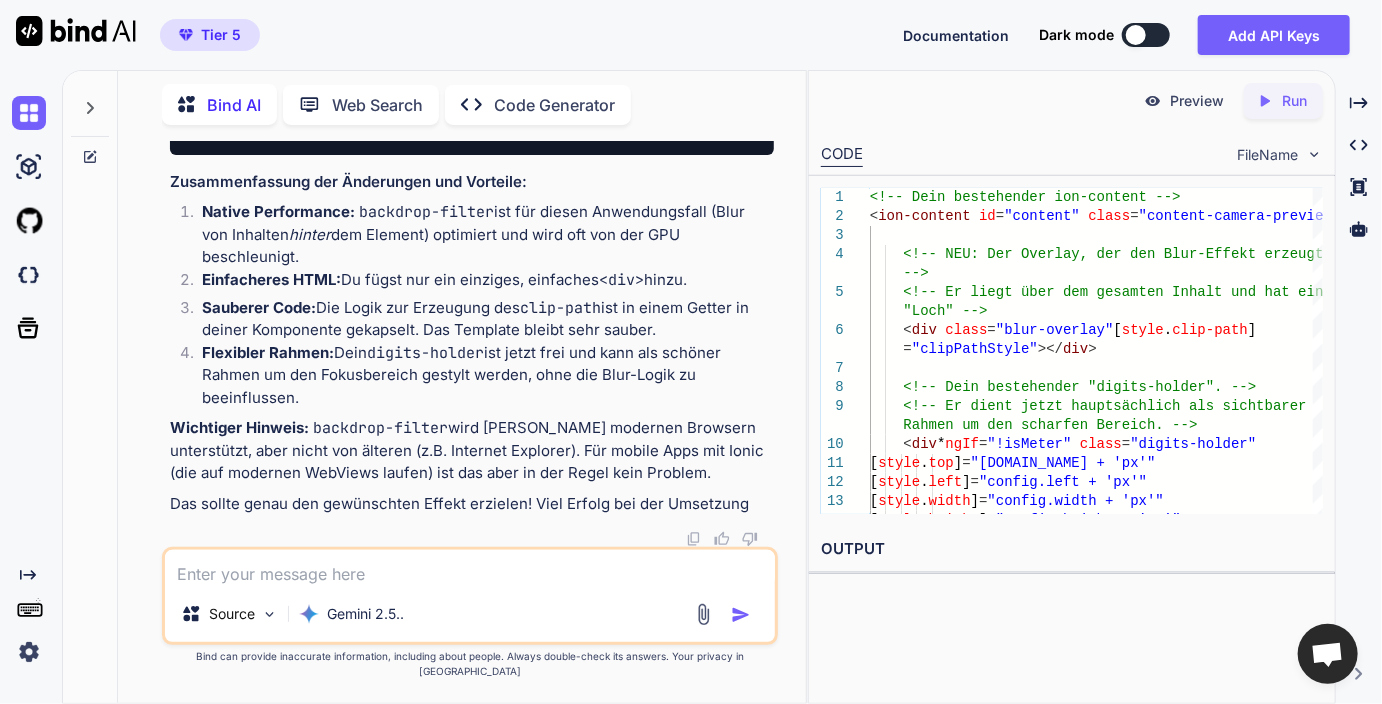 click on "/* WICHTIG: Damit die native Kamera-Vorschau sichtbar ist */
ion- content .content-camera-preview  {
--background : transparent;
}
/* Der neue Overlay */
.blur-overlay  {
position : absolute;
top :  0 ;
left :  0 ;
width :  100% ;
height :  100% ;
/* Der magische Teil: Alles dahinter wird unscharf */
/* Passe den Wert an deine Wünsche an */
backdrop-filter :  blur ( 5px );
/* Optional: Ein leichter Dim-Effekt verbessert die Sichtbarkeit des Fokusbereichs */
background-color :  rgba ( 0 ,  0 ,  0 ,  0.3 );
/* Verhindert, dass der Overlay Klicks auf darunterliegende Elemente blockiert (falls du Buttons hast) */
pointer-events : none;
/* Stellt sicher, dass der Overlay über dem transparenten Content, aber unter UI-Elementen liegt */
z-index :  1 ;
}
/* Dein angepasster digits-holder */
.digits-holder  {
position : absolute;  /* Bleibt wie es war */
/* Entferne den alten Hintergrund, falls vorhanden */
background-color
:  0" at bounding box center (472, -575) 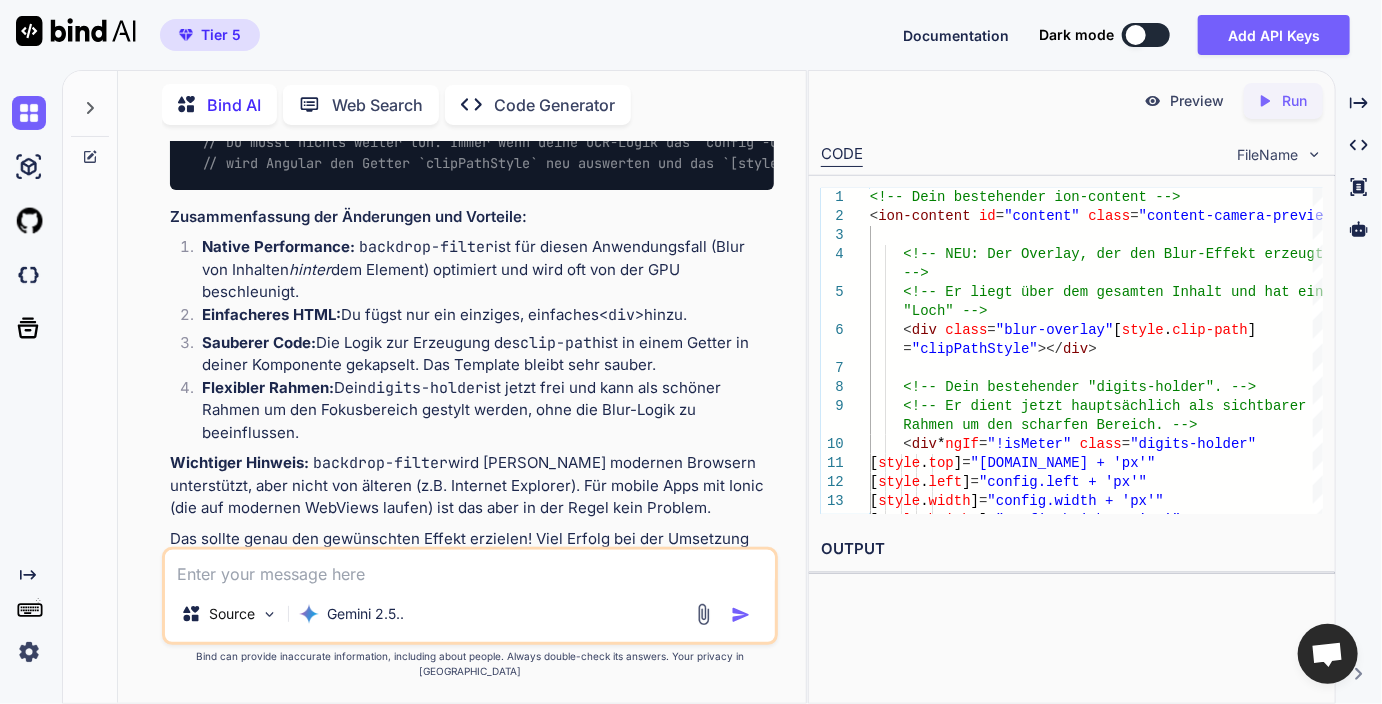 drag, startPoint x: 298, startPoint y: 257, endPoint x: 177, endPoint y: 205, distance: 131.70042 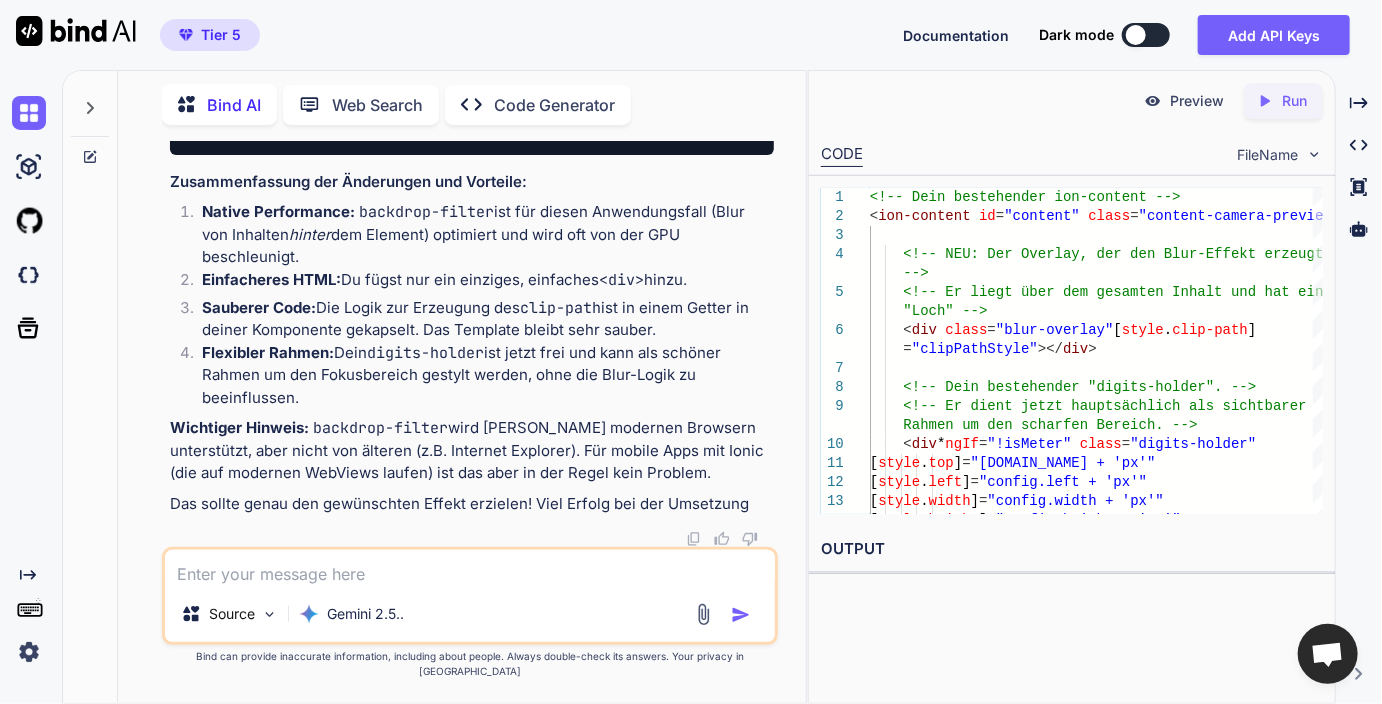 scroll, scrollTop: 7458, scrollLeft: 0, axis: vertical 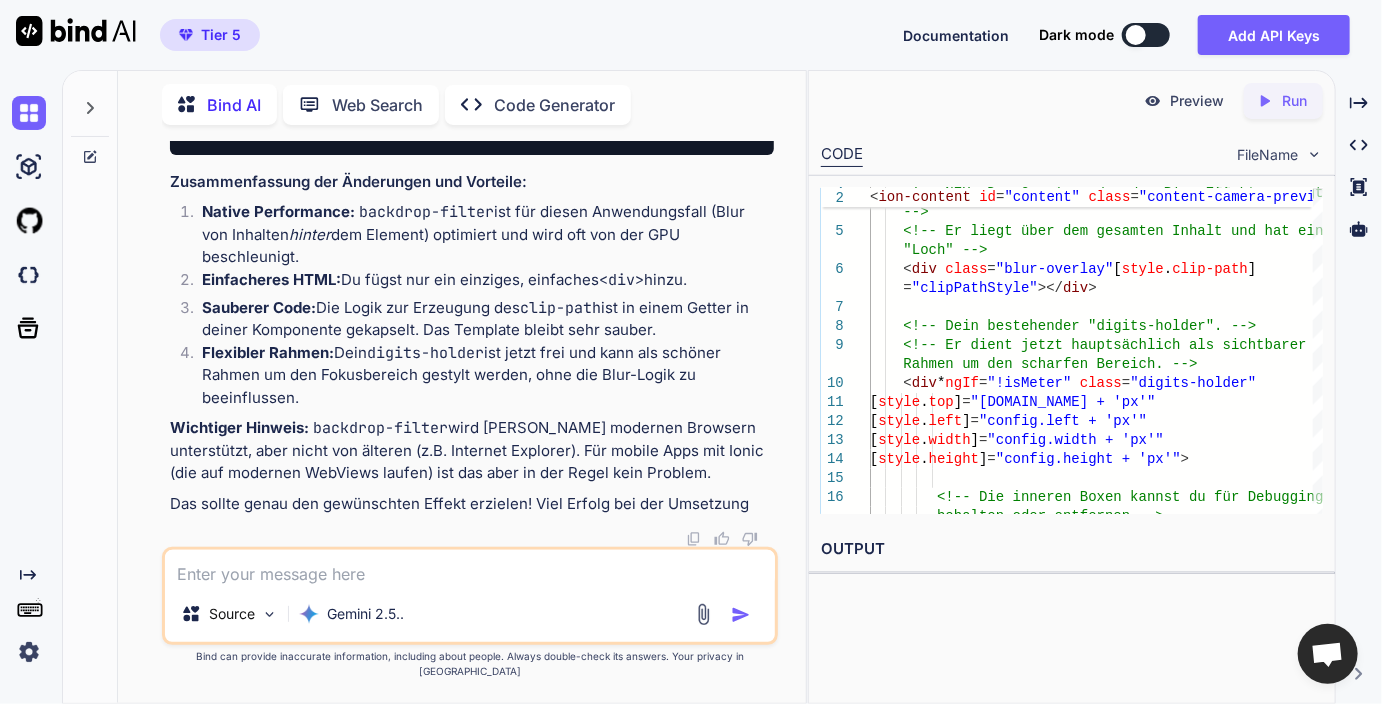 click at bounding box center (470, 568) 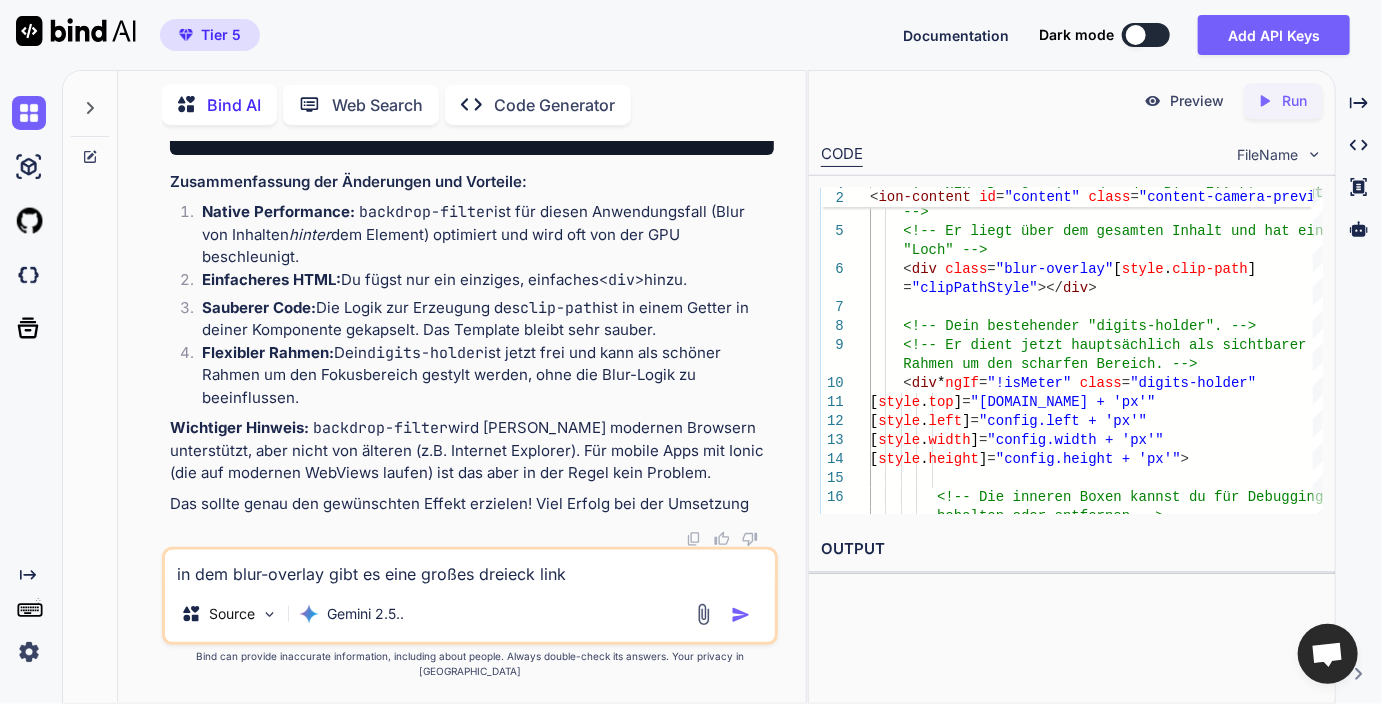 type on "in dem blur-overlay gibt es eine großes dreieck links" 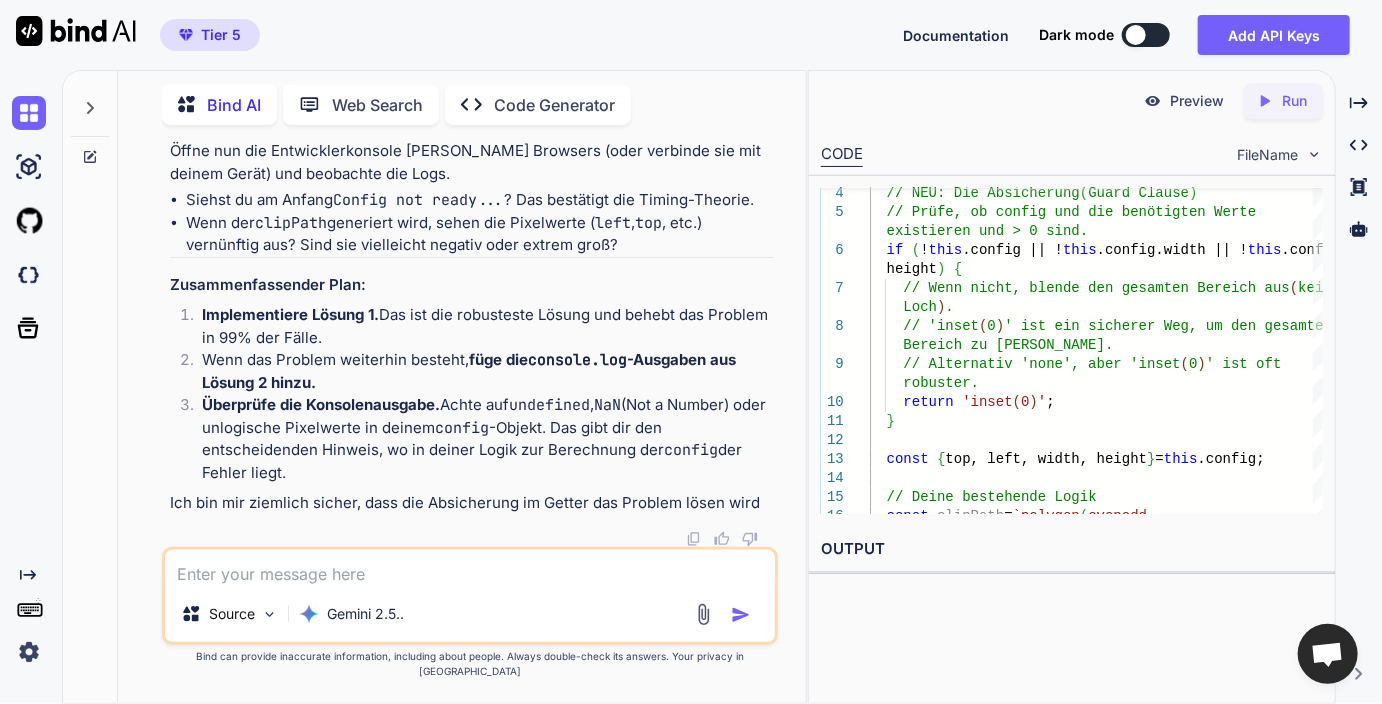 scroll, scrollTop: 7947, scrollLeft: 0, axis: vertical 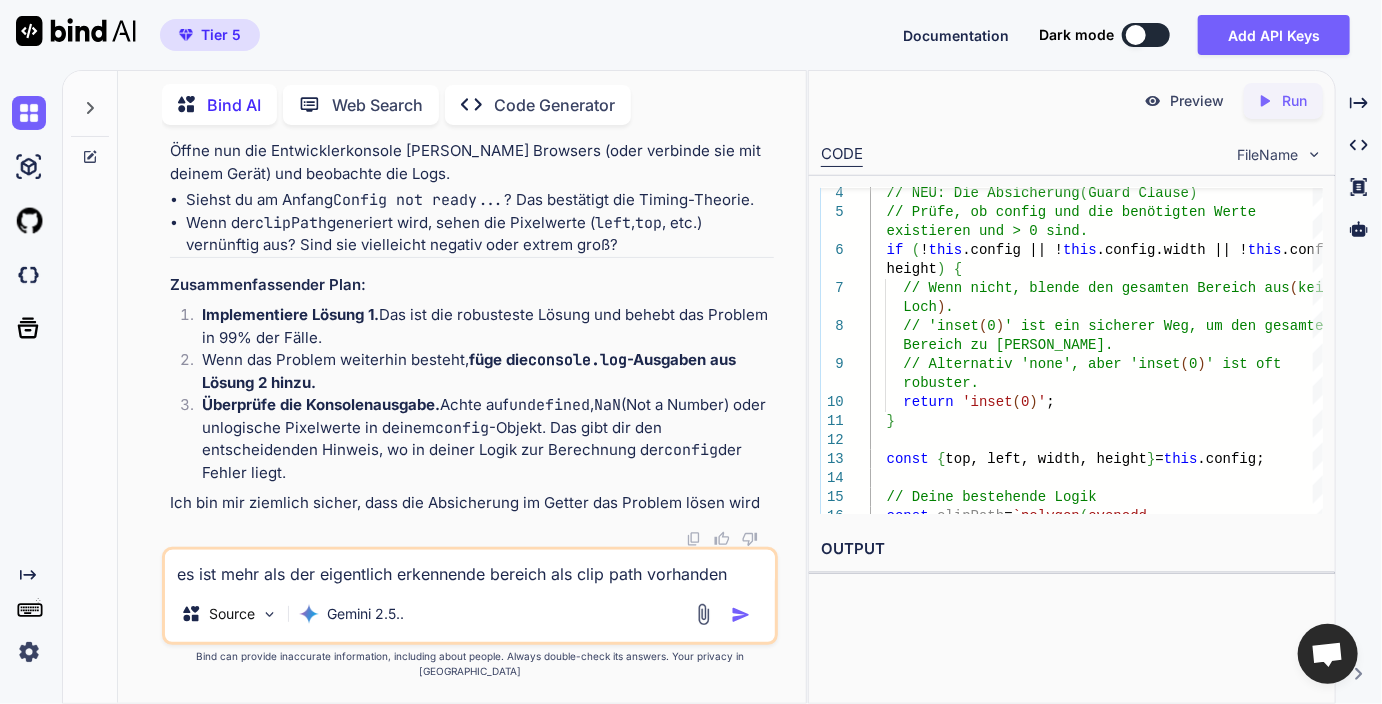 type on "es ist mehr als der eigentlich erkennende bereich als clip path vorhanden." 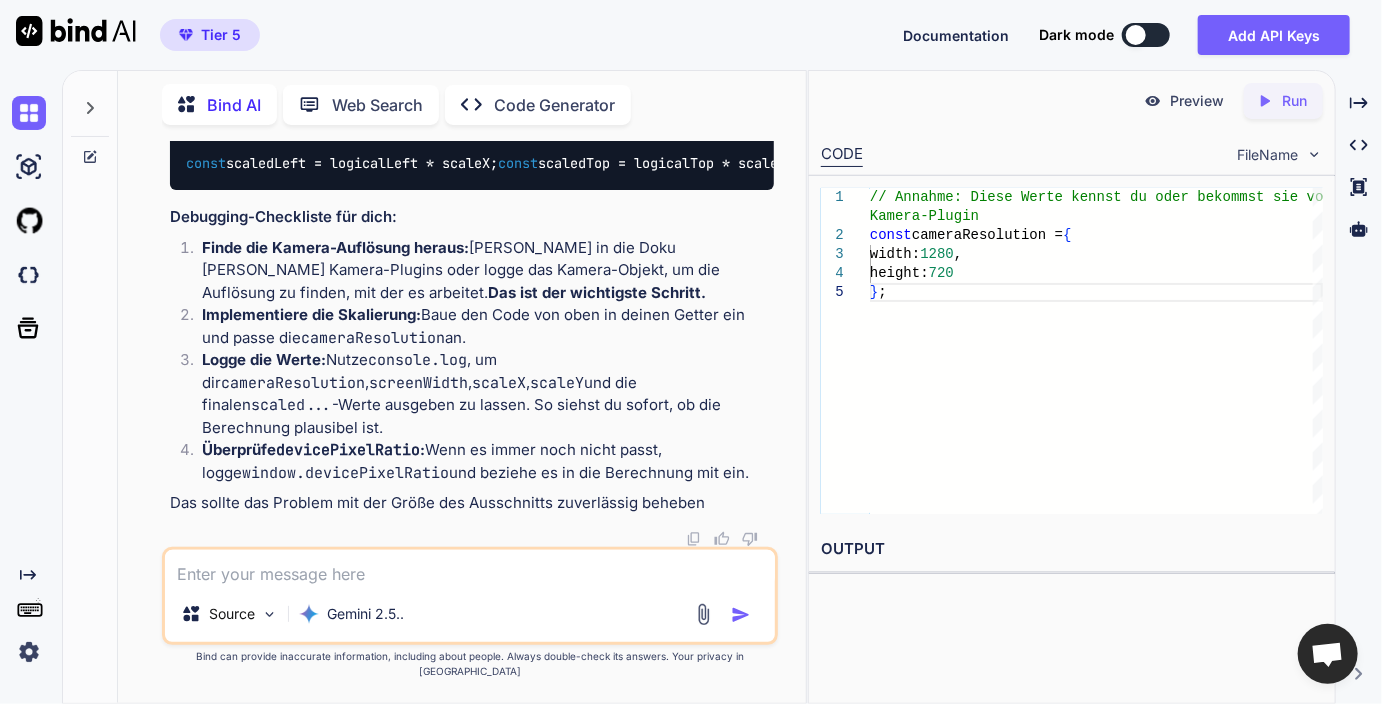 scroll, scrollTop: 12493, scrollLeft: 0, axis: vertical 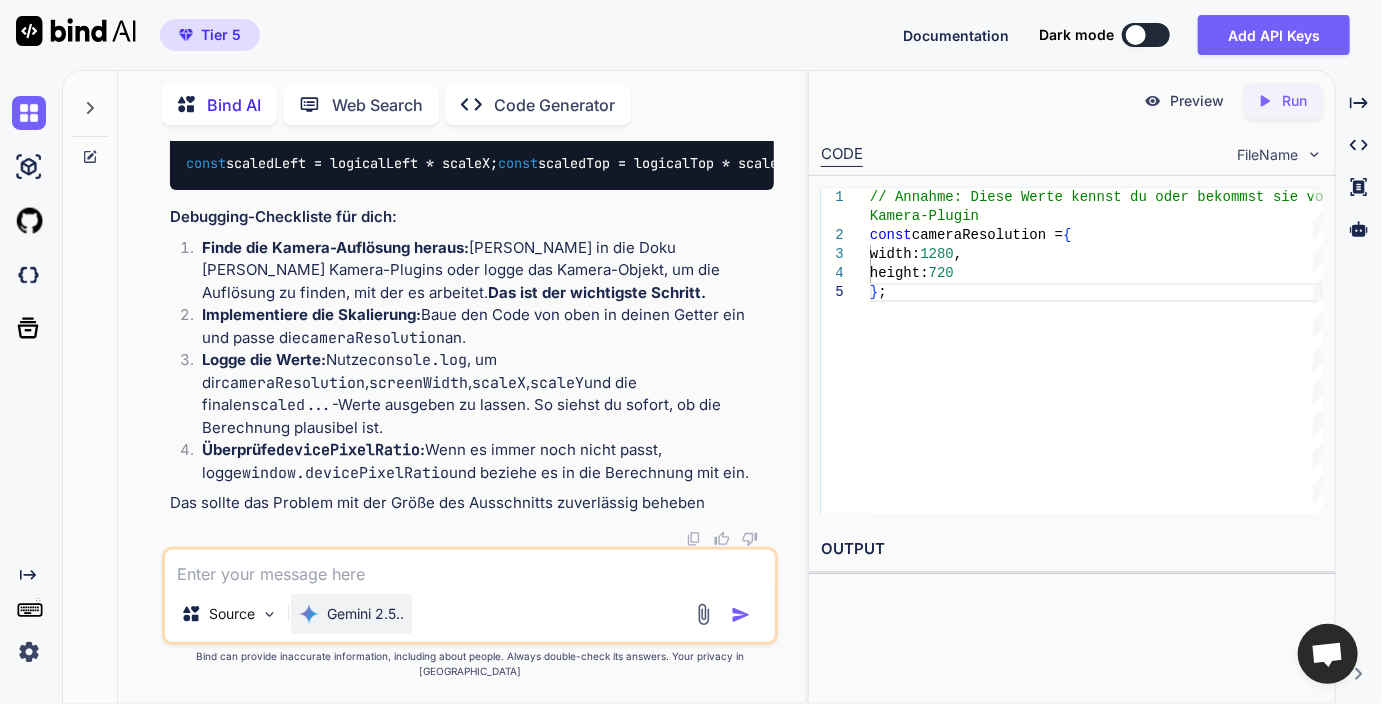 click on "Gemini 2.5.." at bounding box center [365, 614] 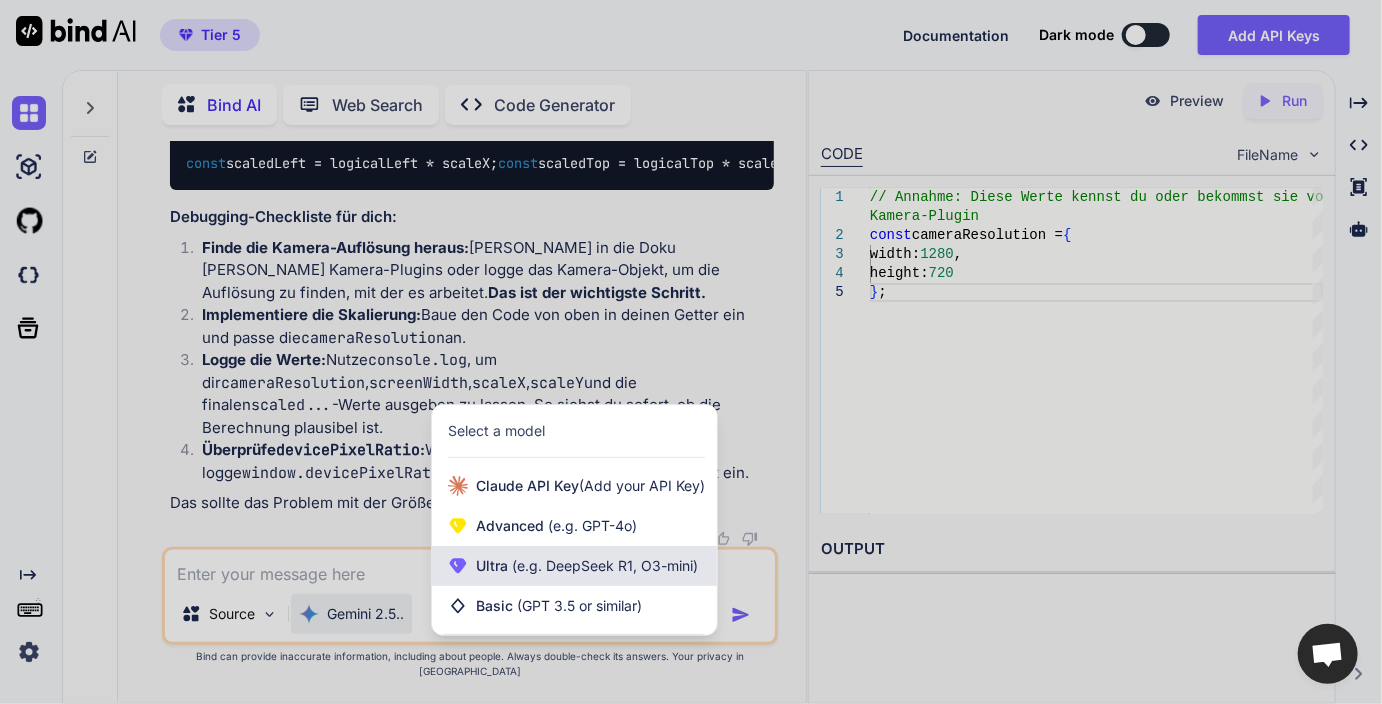 click on "Ultra     (e.g. DeepSeek R1, O3-mini)" at bounding box center (574, 566) 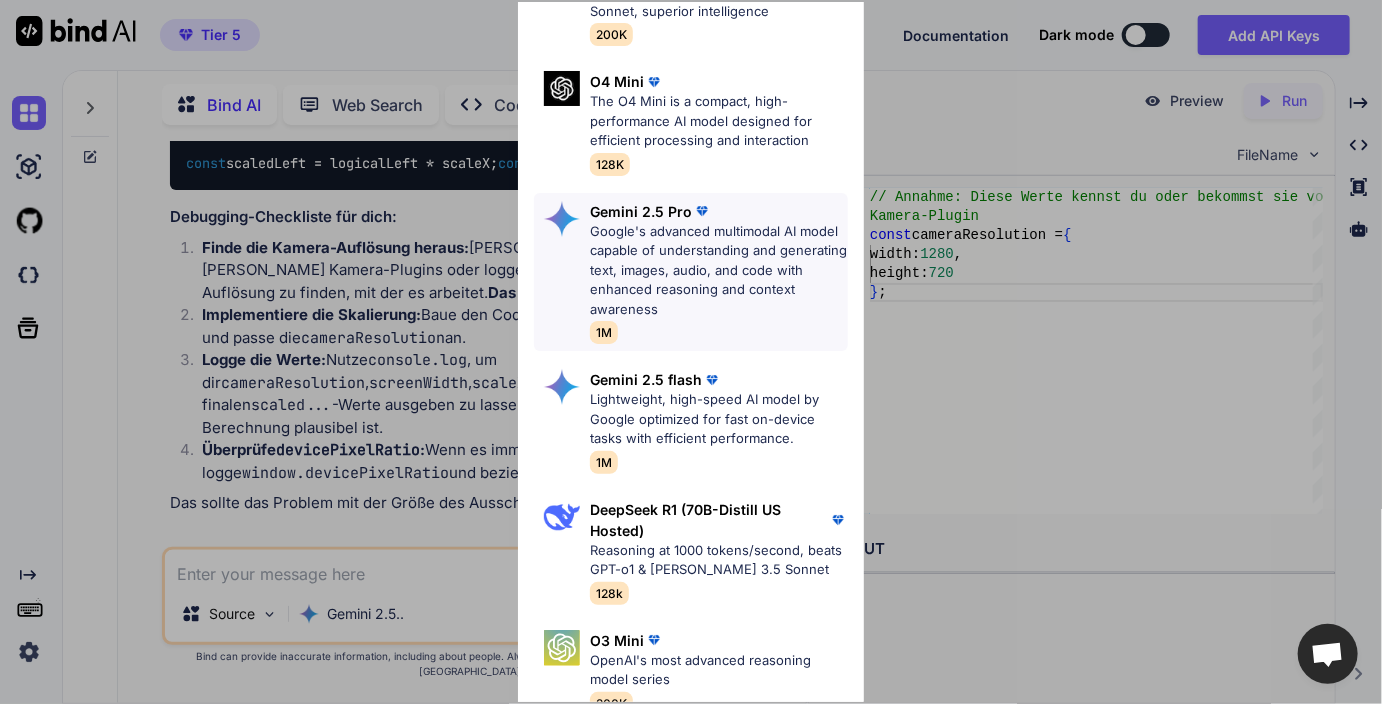 scroll, scrollTop: 179, scrollLeft: 0, axis: vertical 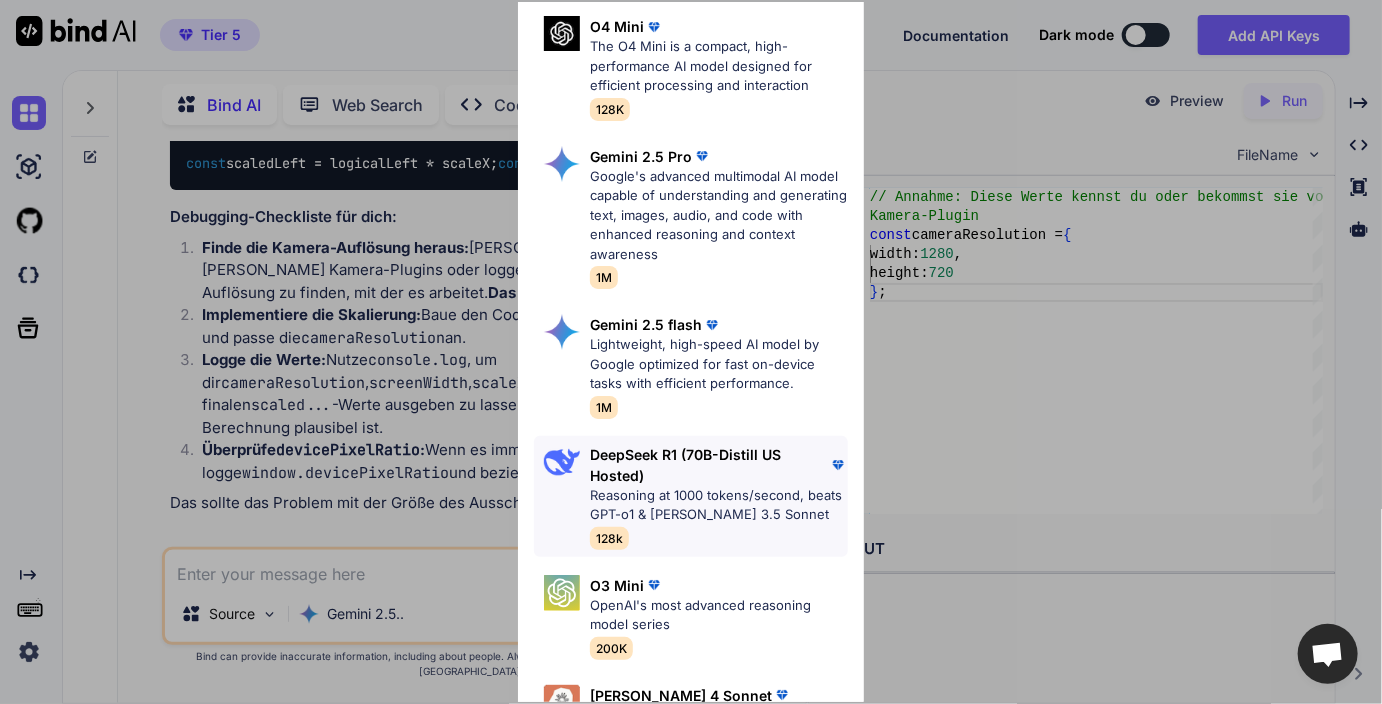 click on "Reasoning at 1000 tokens/second, beats GPT-o1 & Claude 3.5 Sonnet" at bounding box center [719, 505] 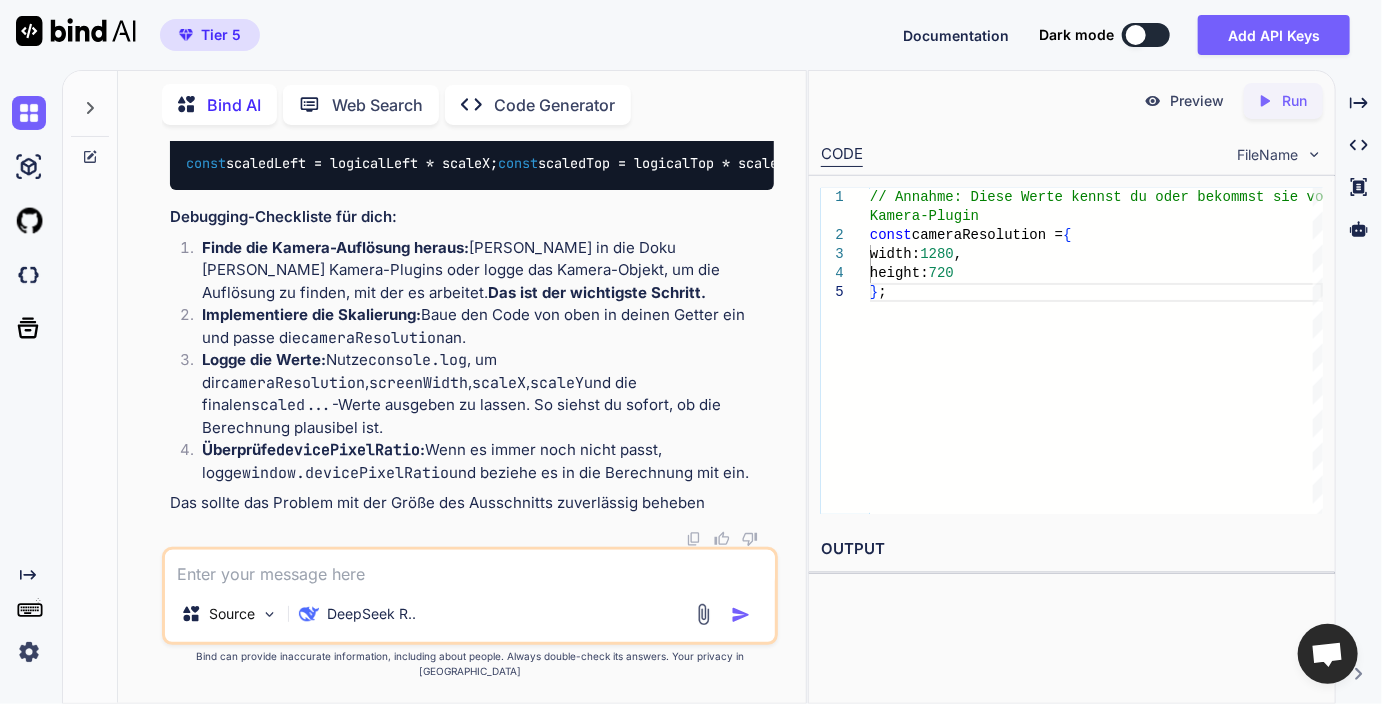 click on "Source   DeepSeek R.." at bounding box center [470, 596] 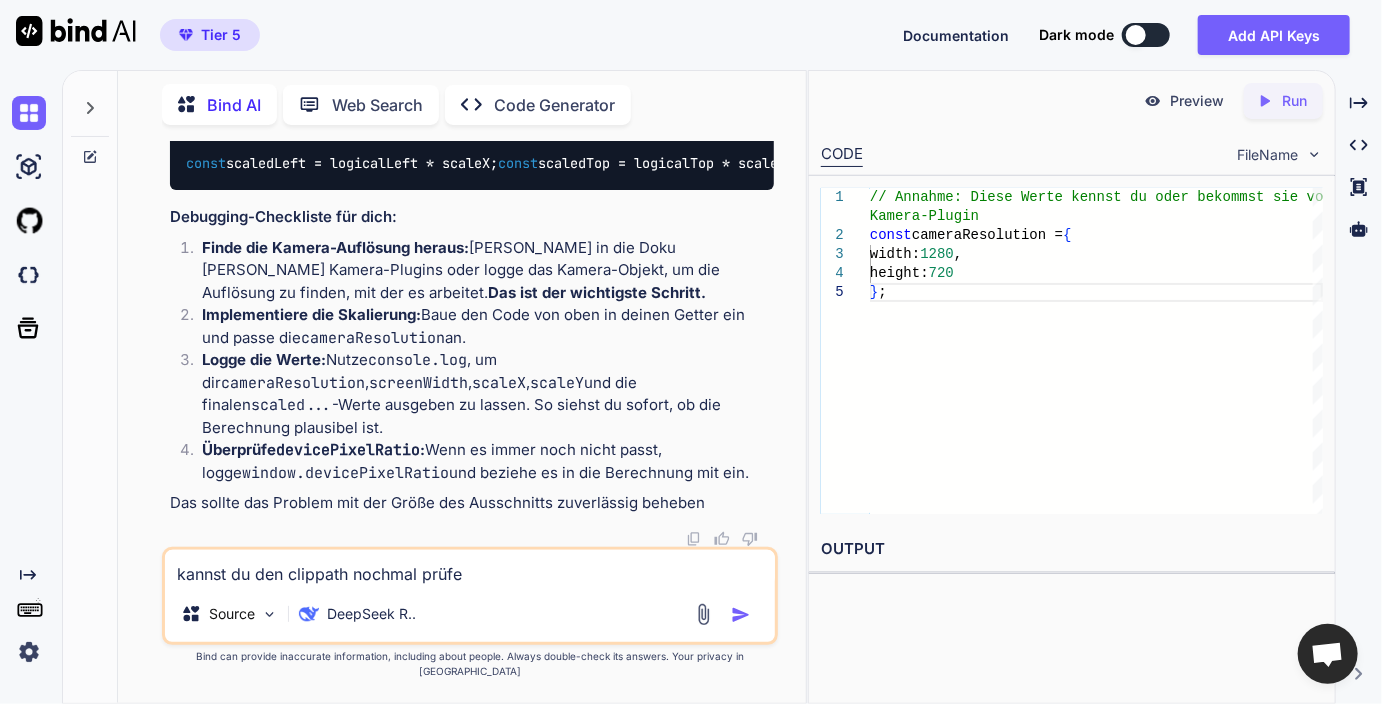type on "kannst du den clippath nochmal prüfen" 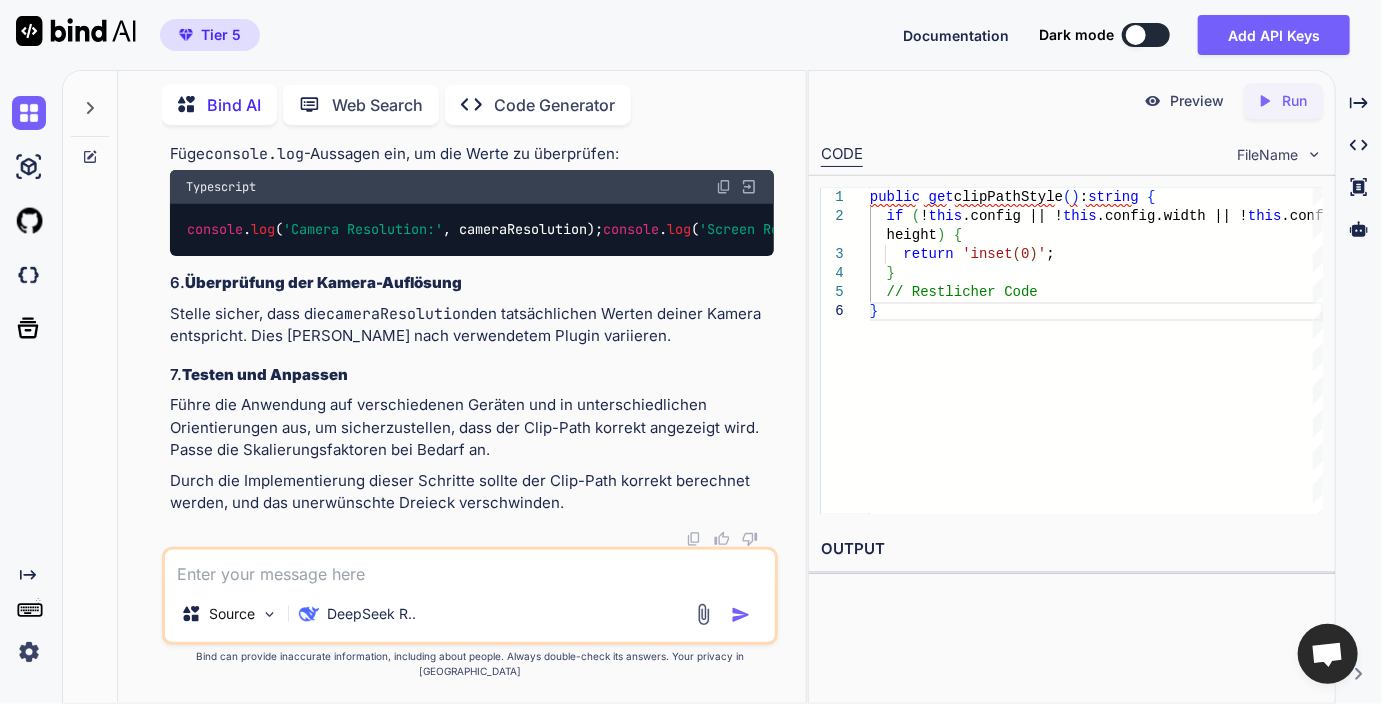 scroll, scrollTop: 14938, scrollLeft: 0, axis: vertical 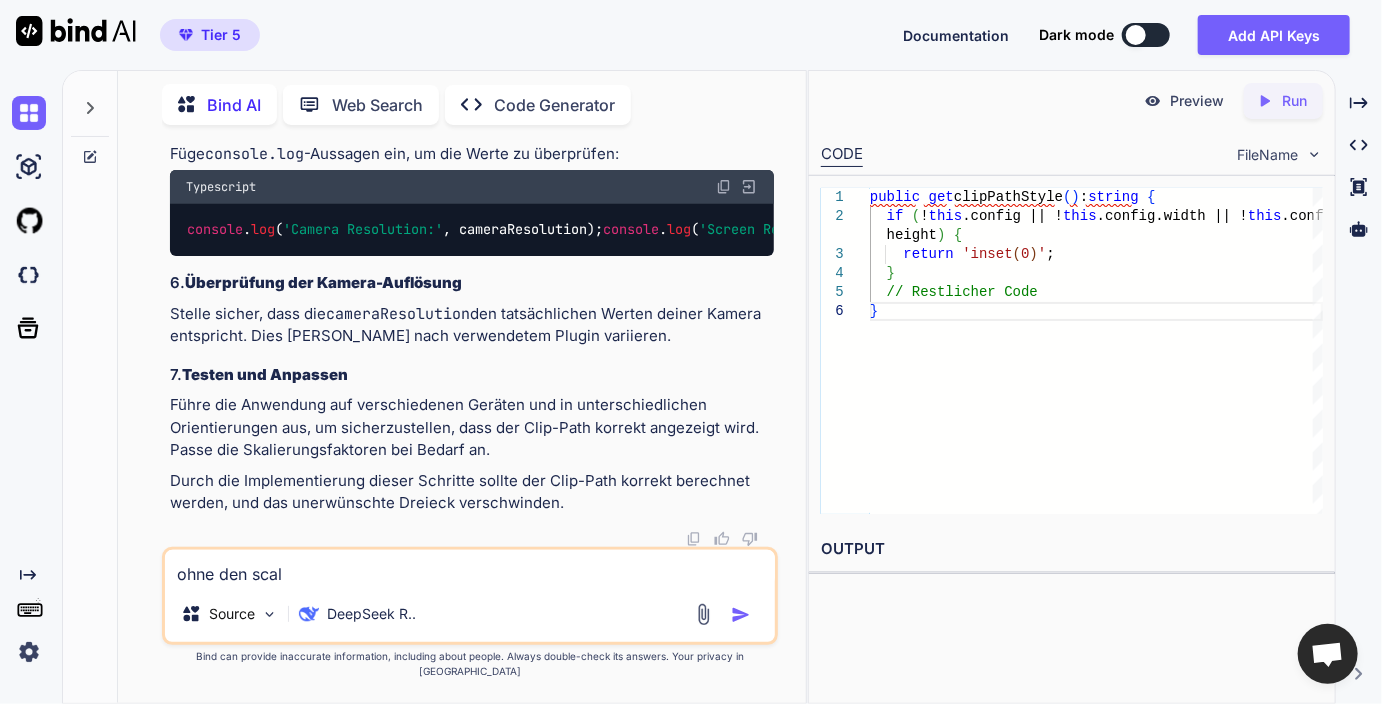 type on "ohne den scale" 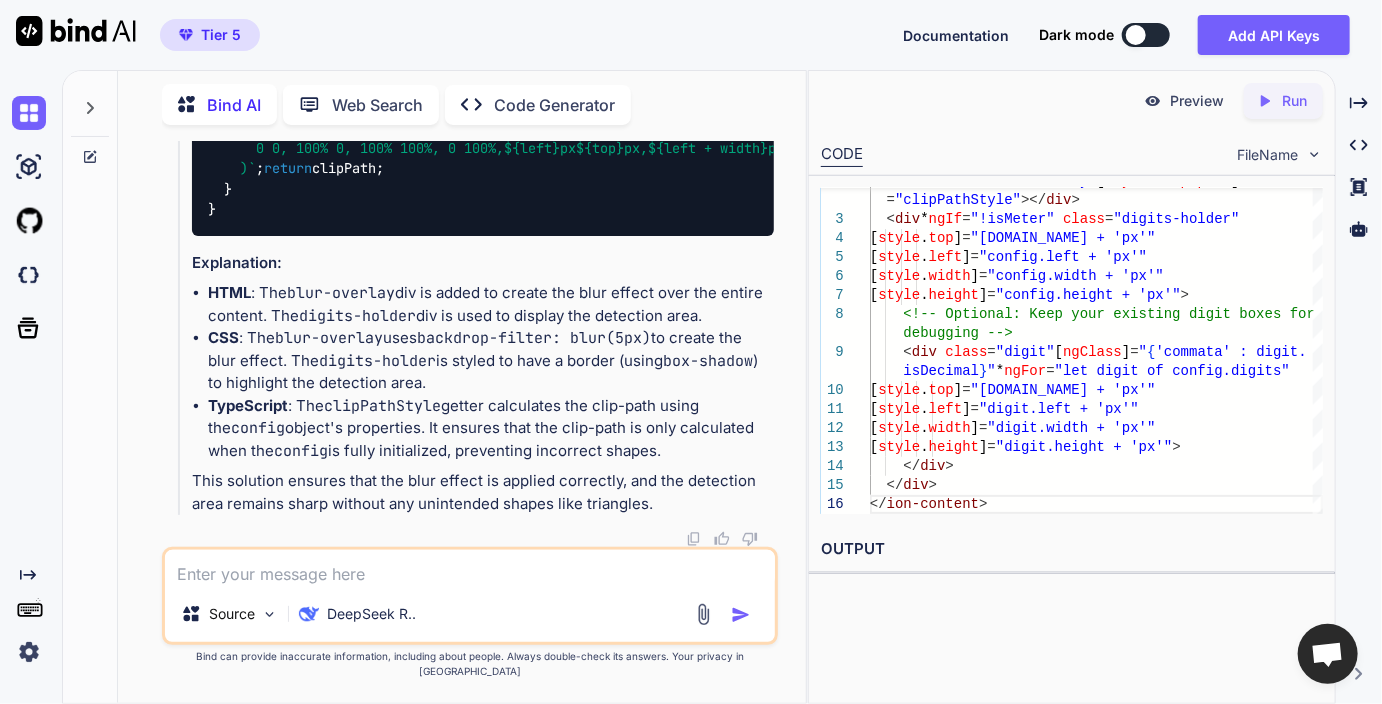 scroll, scrollTop: 18547, scrollLeft: 0, axis: vertical 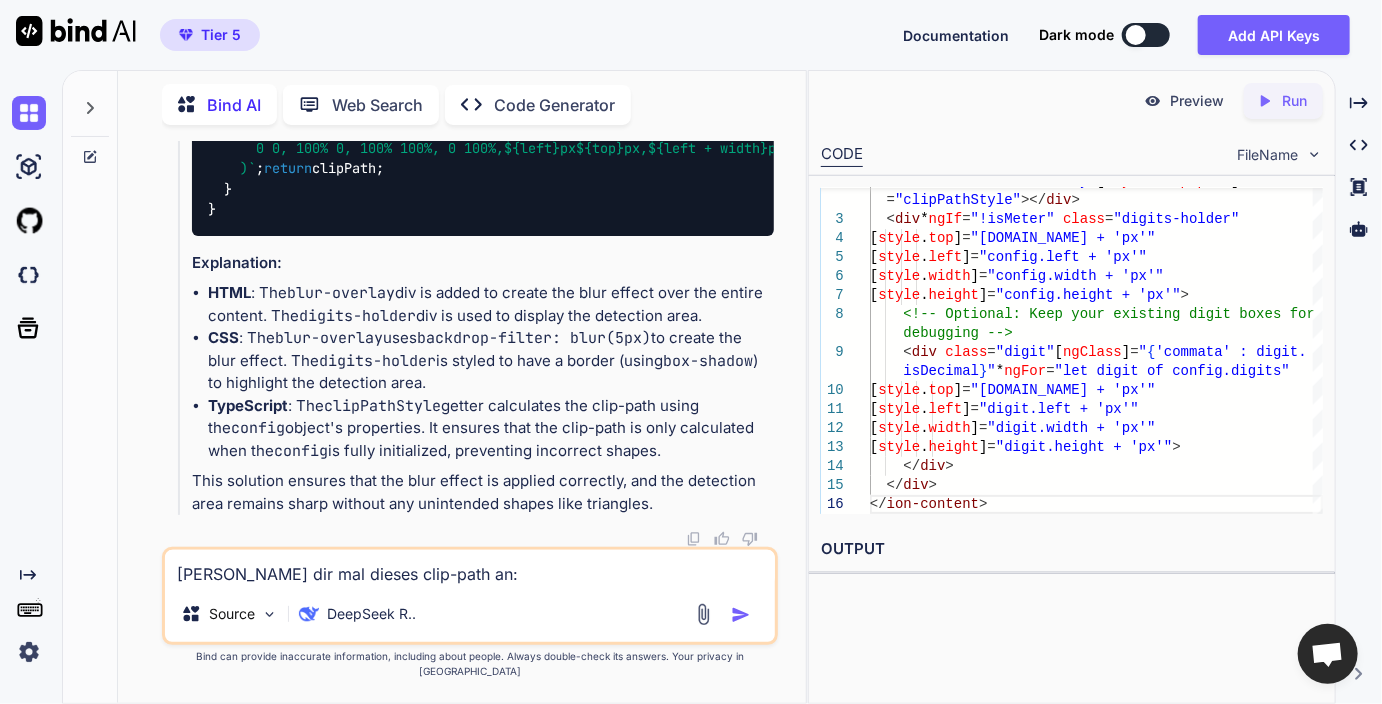 paste on "polygon(evenodd, 0px 0px, 100% 0px, 100% 100%, 0px 100%, 82px 100px, 308px 100px, 308px 142px, 82px 142px)" 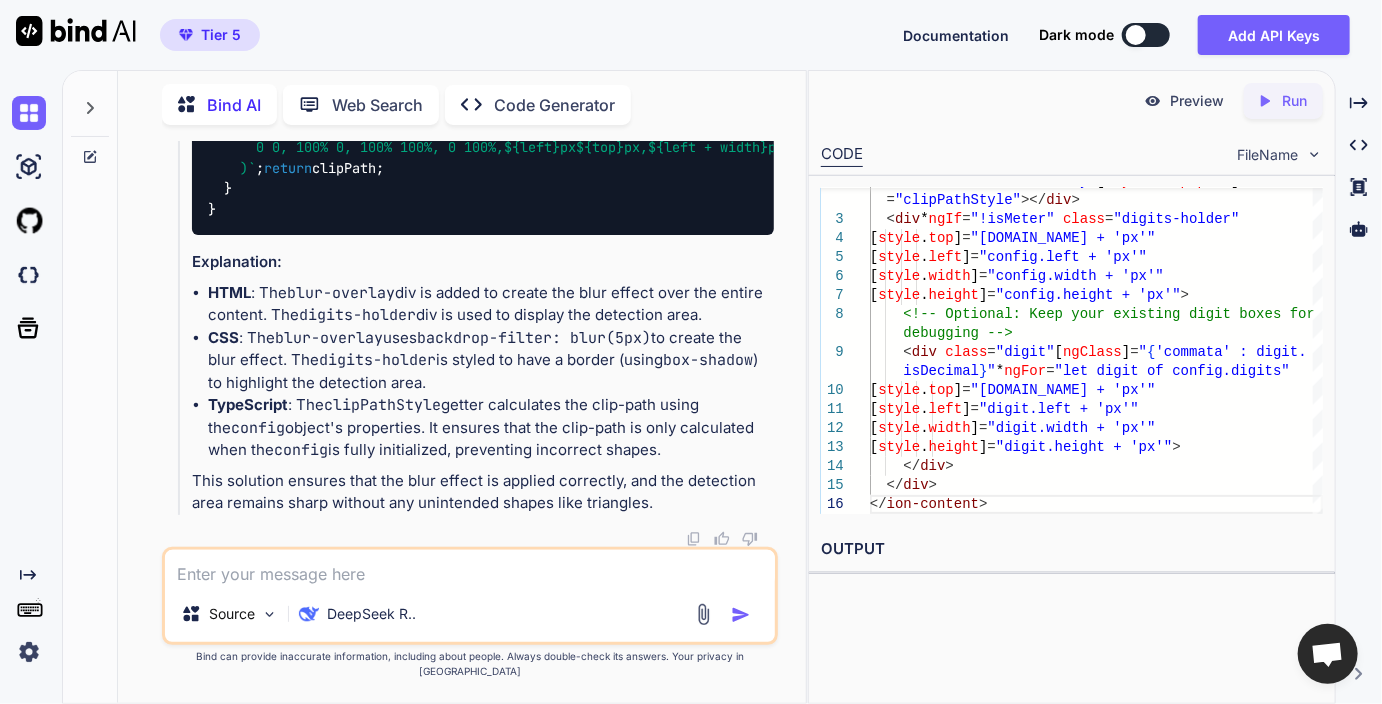 scroll, scrollTop: 22115, scrollLeft: 0, axis: vertical 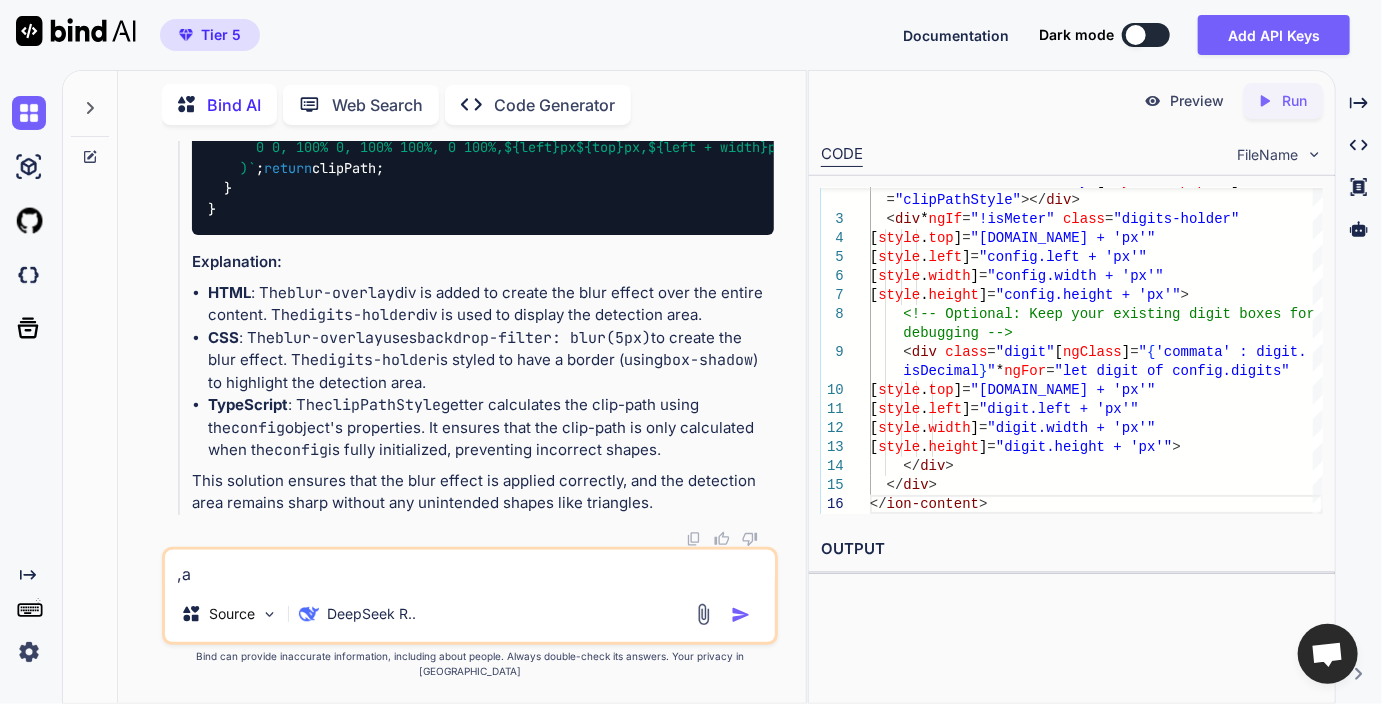 type on "," 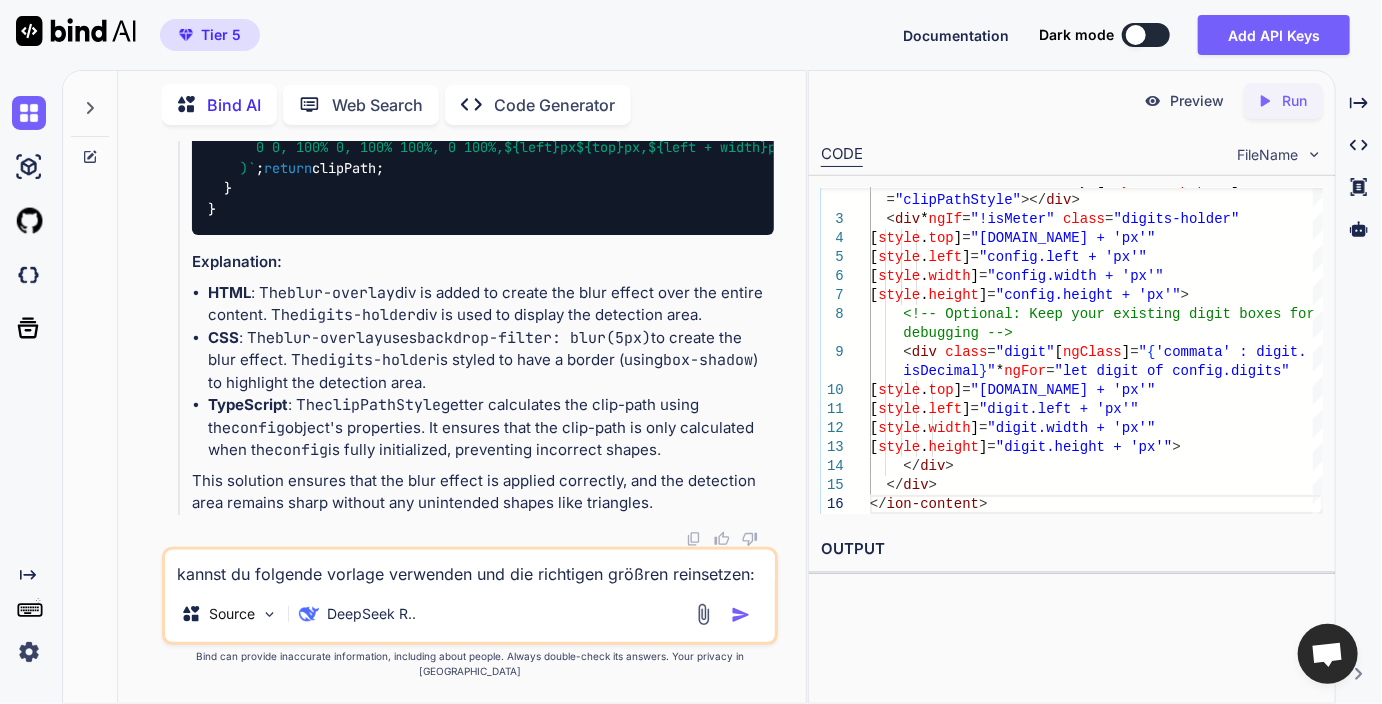 paste on "polygon(0% 0%, 0% 100%, 25% 100%, 25% 25%, 75% 25%, 75% 75%, 25% 75%, 25% 100%, 100% 100%, 100% 0%);" 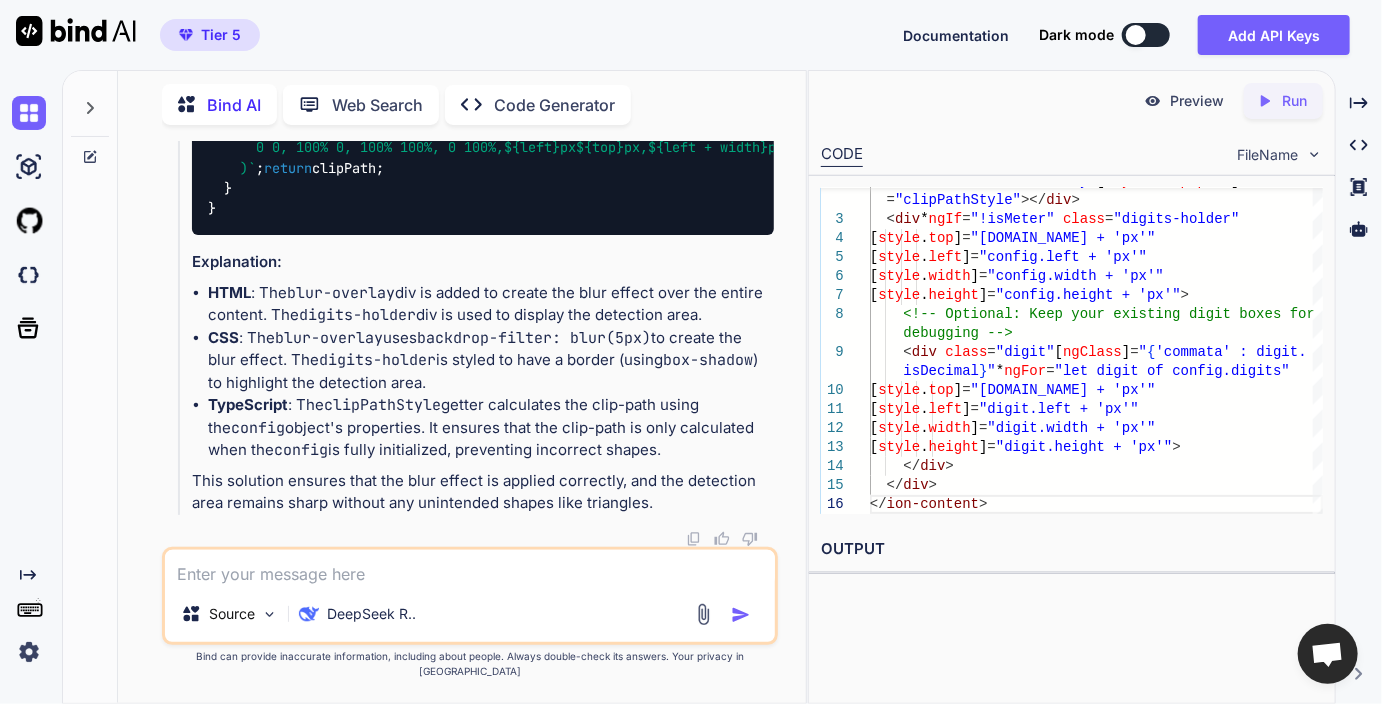 scroll, scrollTop: 25205, scrollLeft: 0, axis: vertical 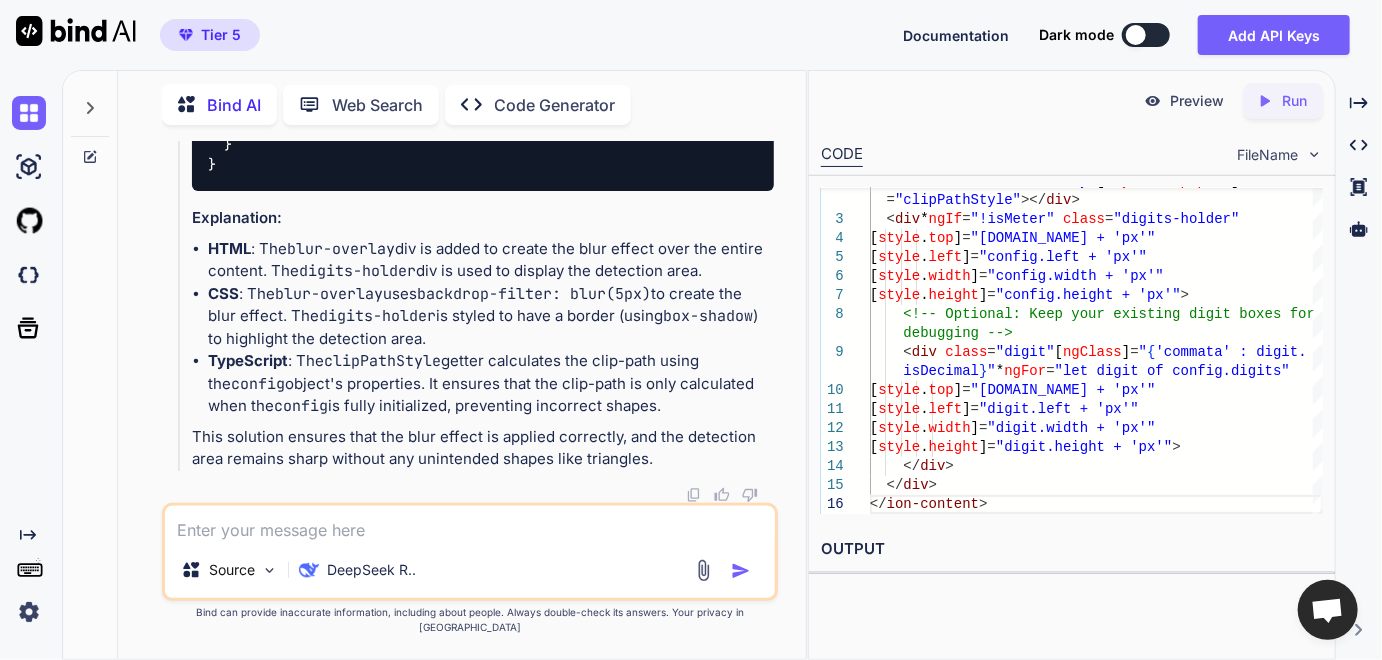 type 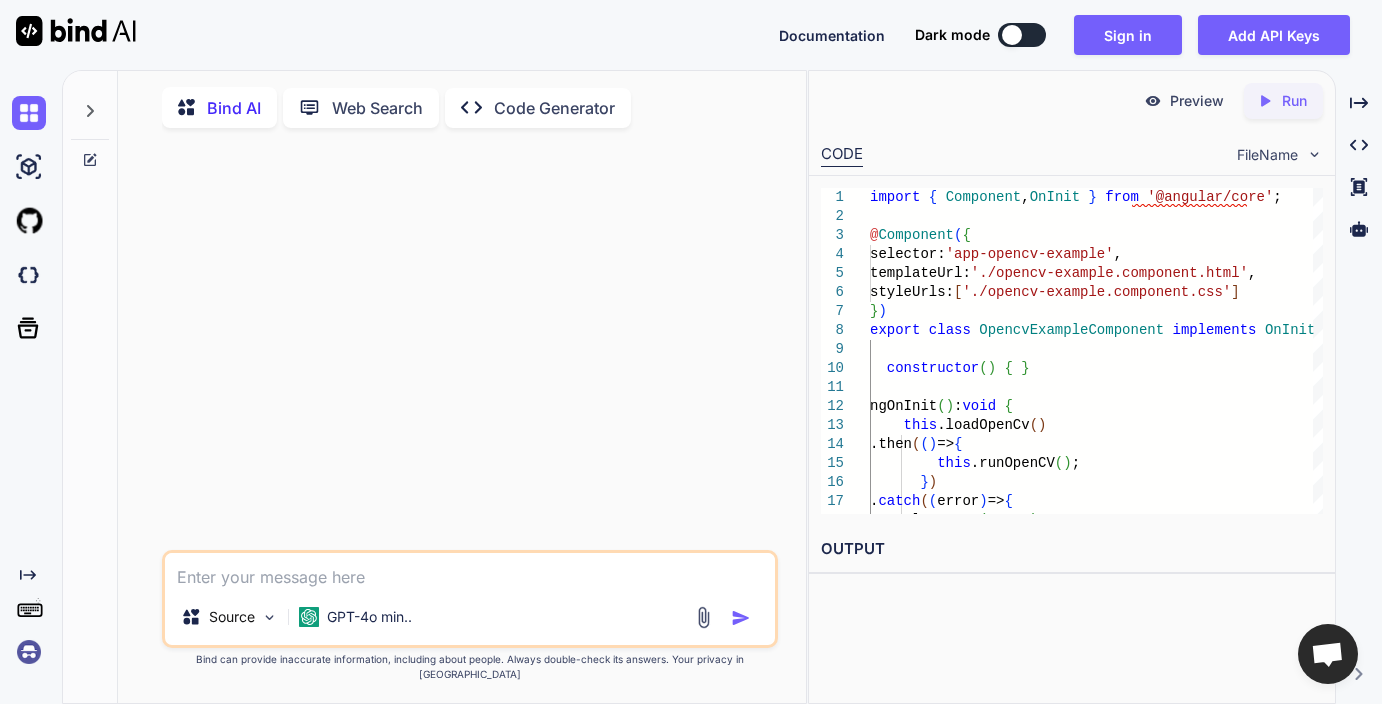 scroll, scrollTop: 0, scrollLeft: 0, axis: both 